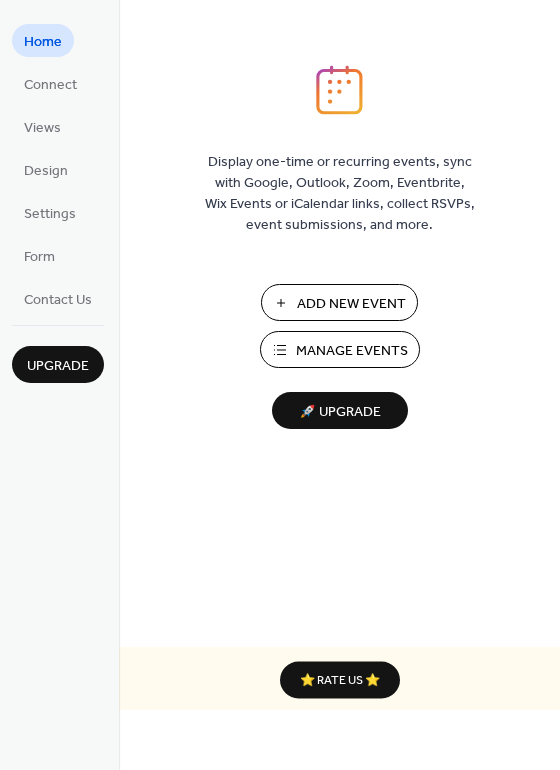 scroll, scrollTop: 0, scrollLeft: 0, axis: both 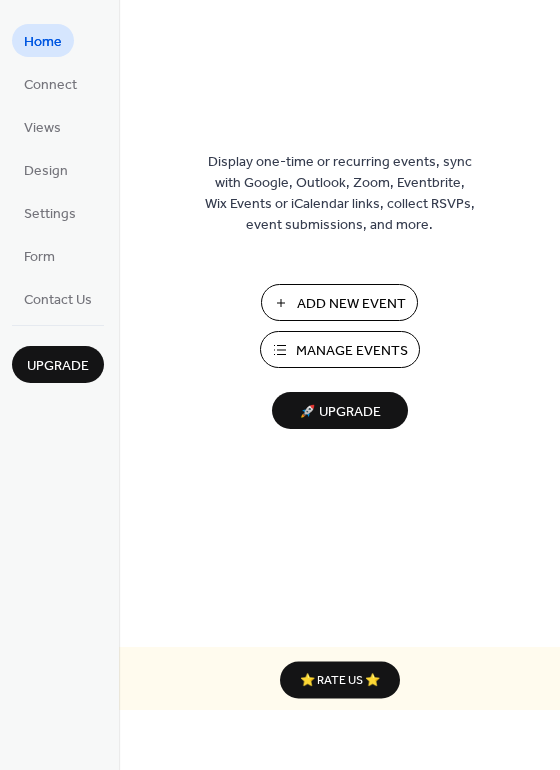 click on "Manage Events" at bounding box center (352, 351) 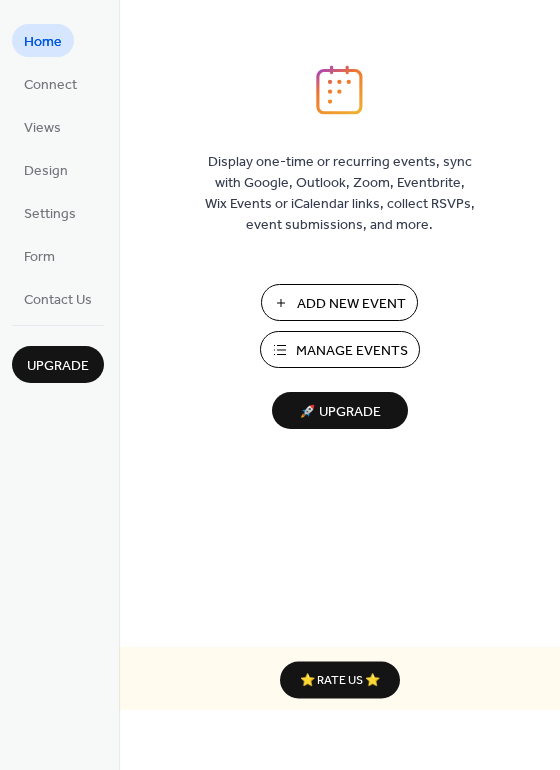 click on "Manage Events" at bounding box center (352, 351) 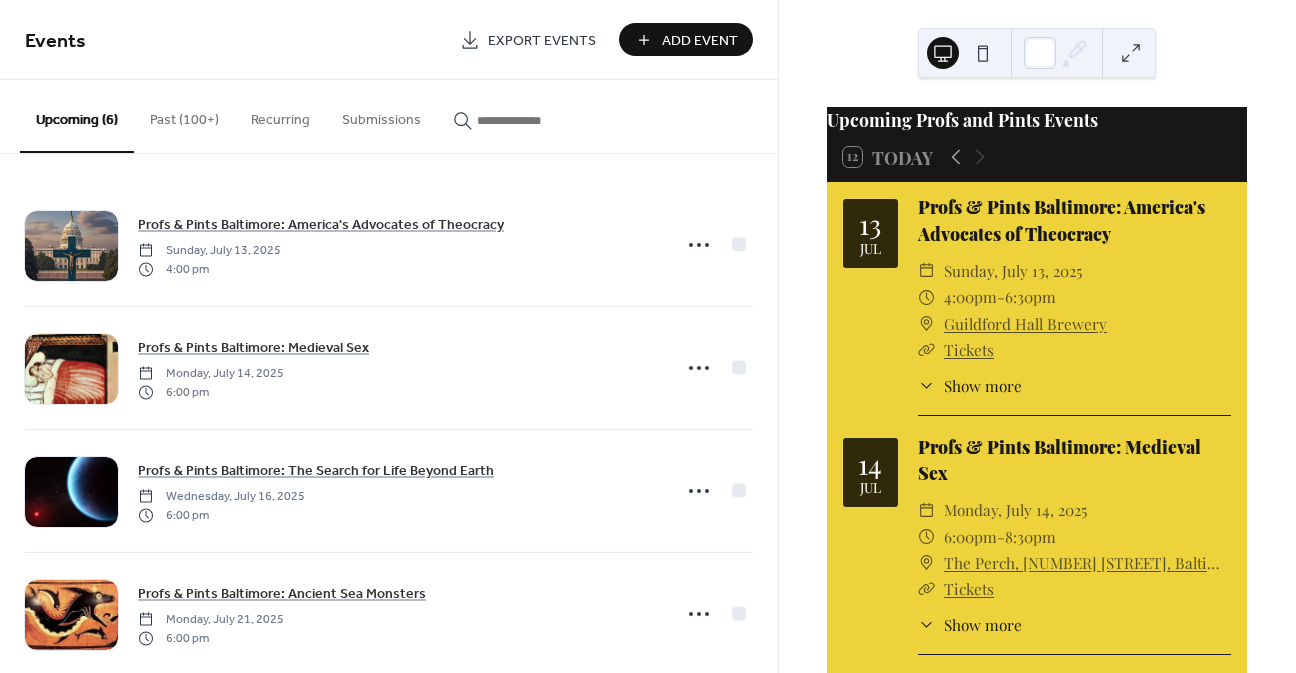 scroll, scrollTop: 0, scrollLeft: 0, axis: both 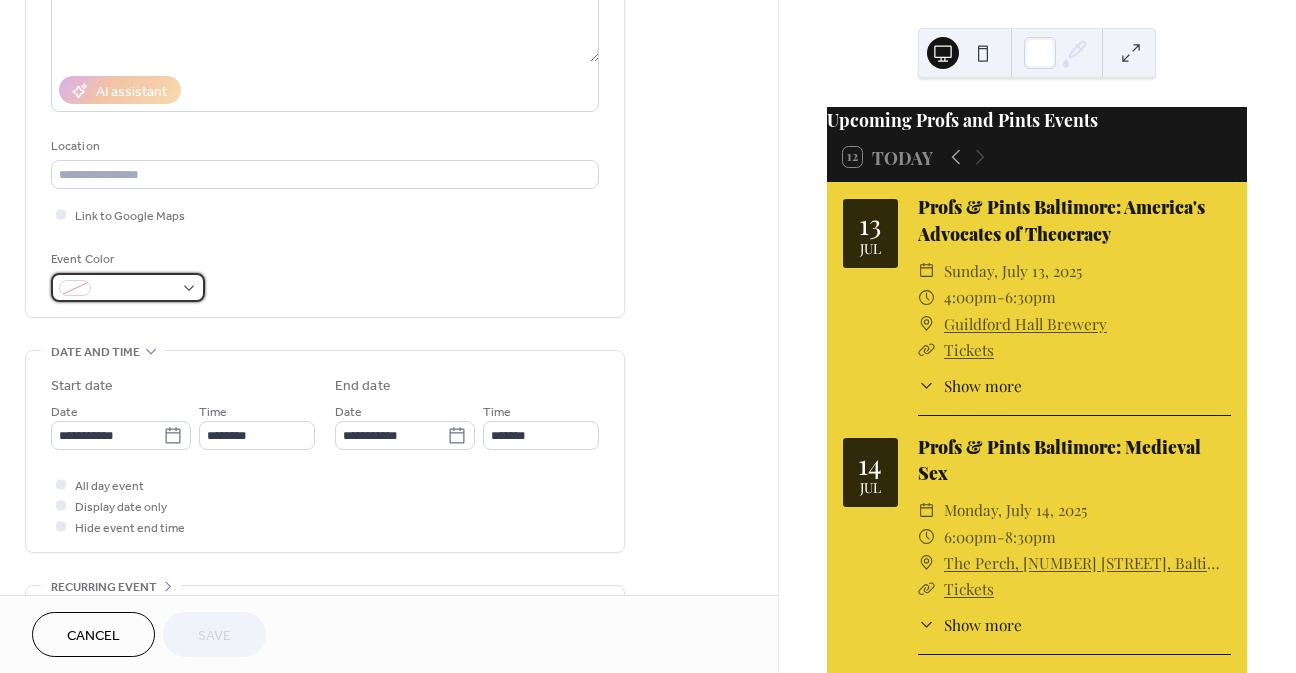 click at bounding box center (128, 287) 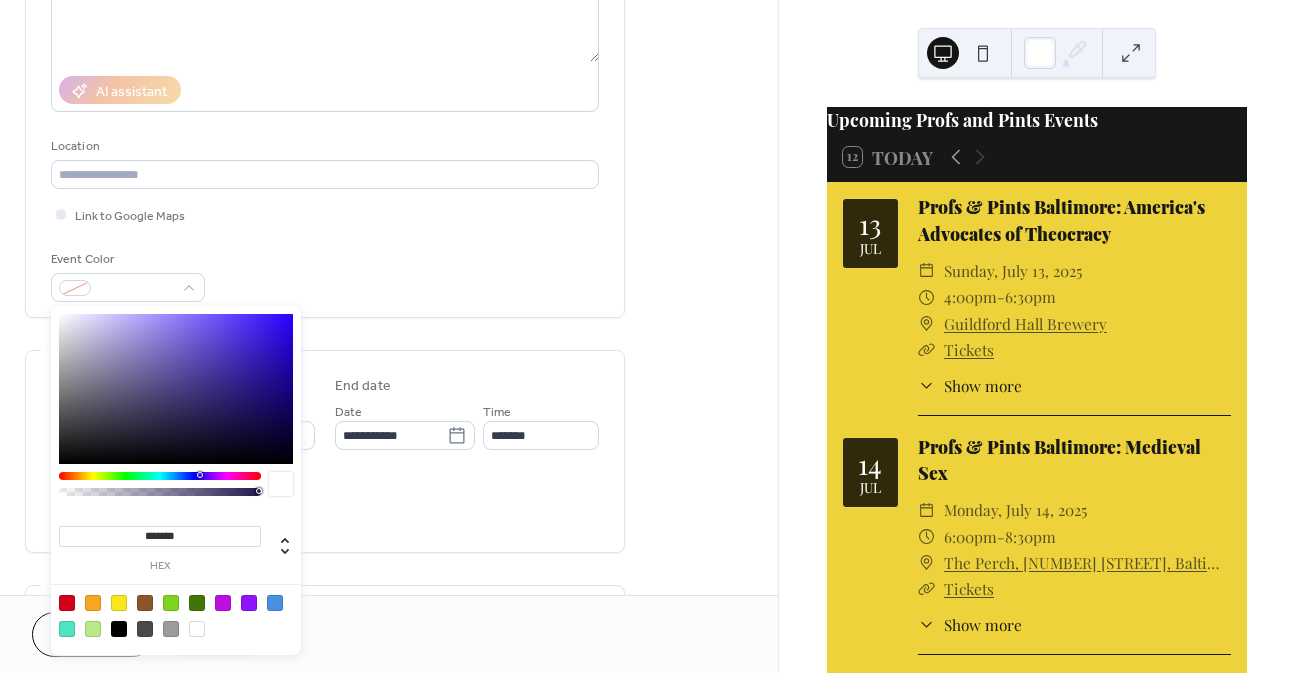 drag, startPoint x: 196, startPoint y: 537, endPoint x: 100, endPoint y: 521, distance: 97.3242 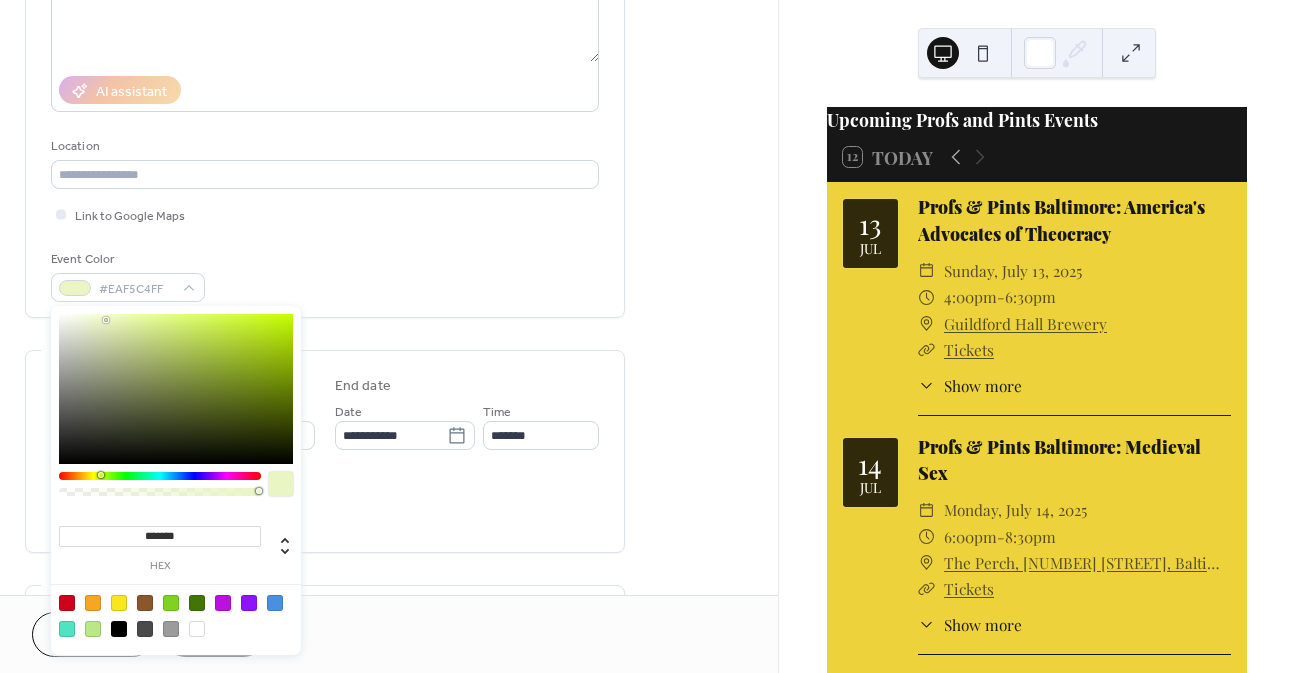 type on "********" 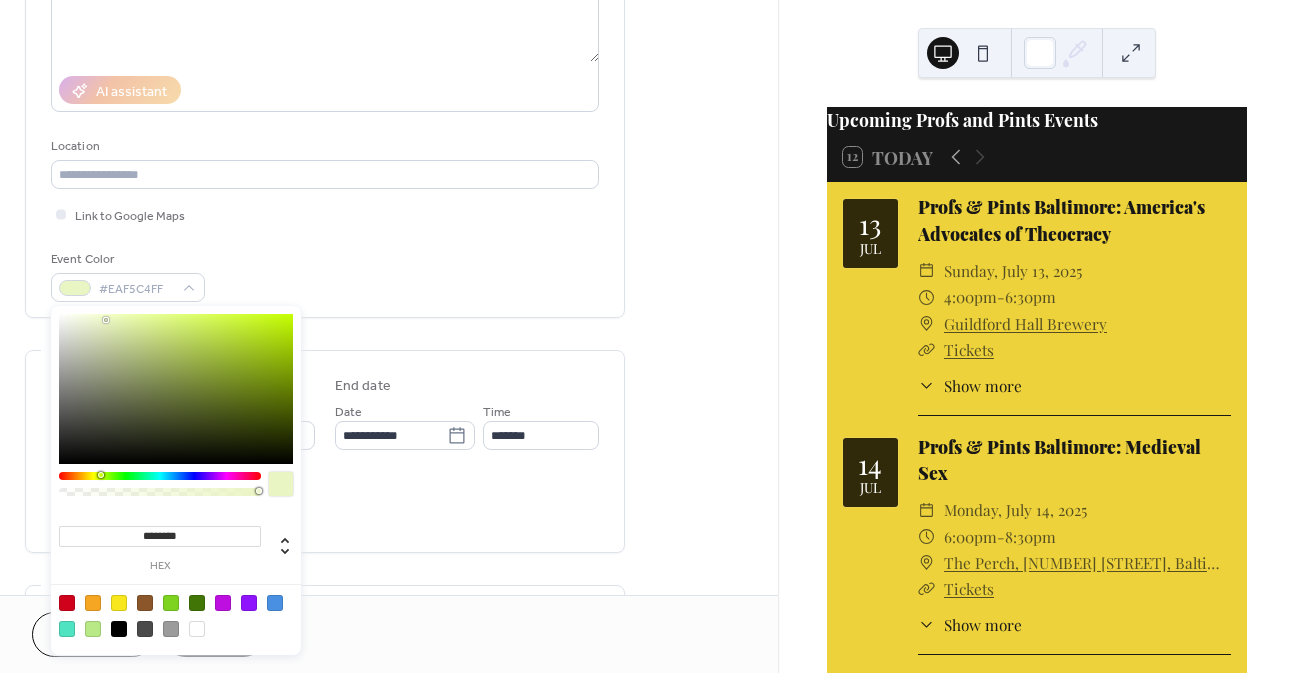 click on "**********" at bounding box center [389, 525] 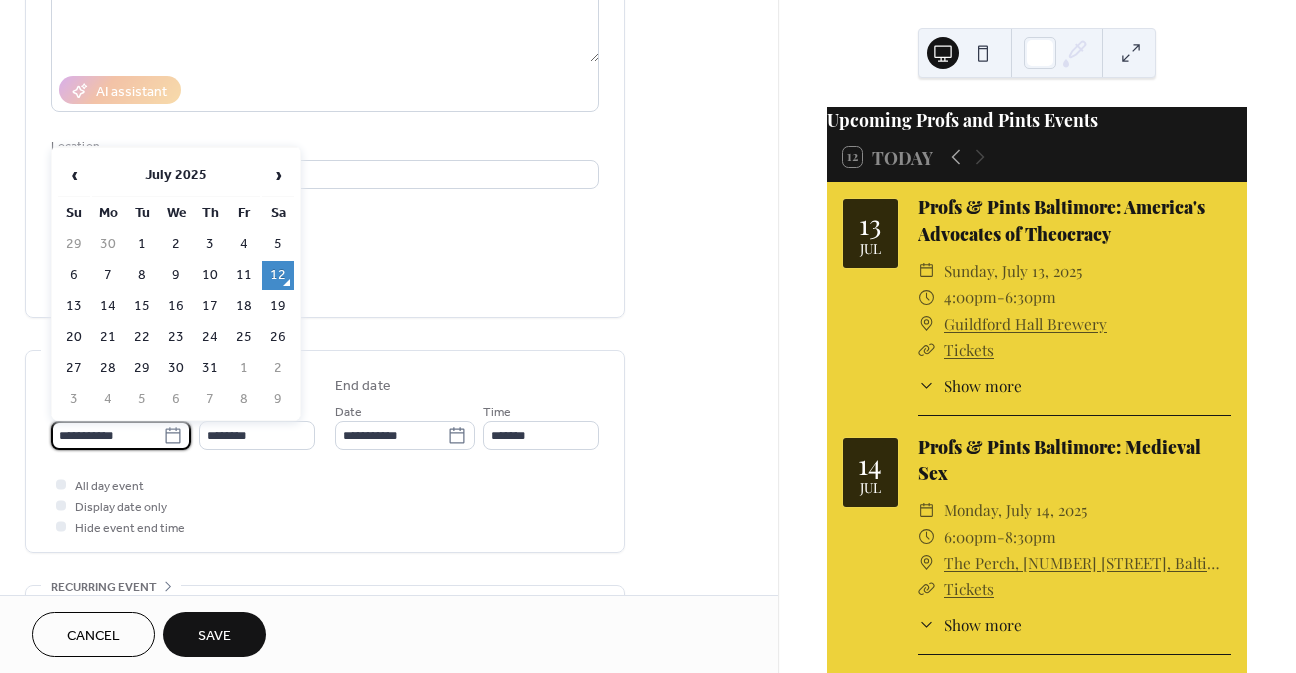 click on "**********" at bounding box center [107, 435] 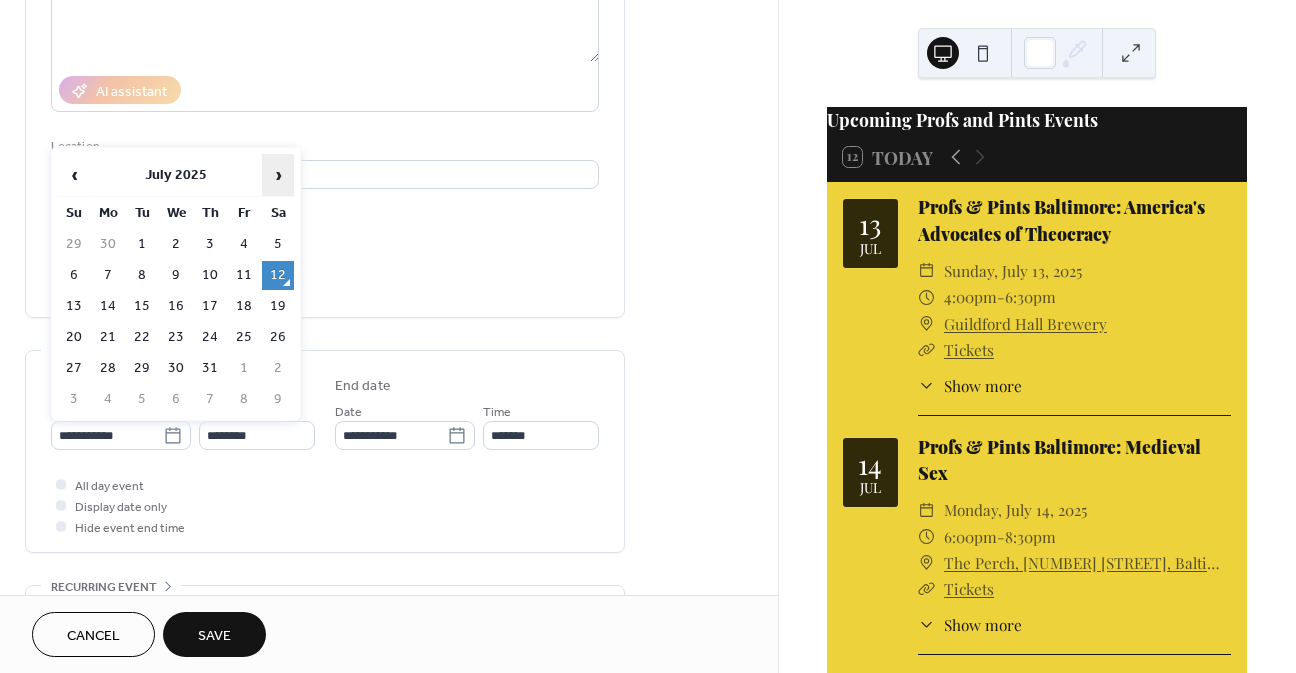 click on "›" at bounding box center [278, 175] 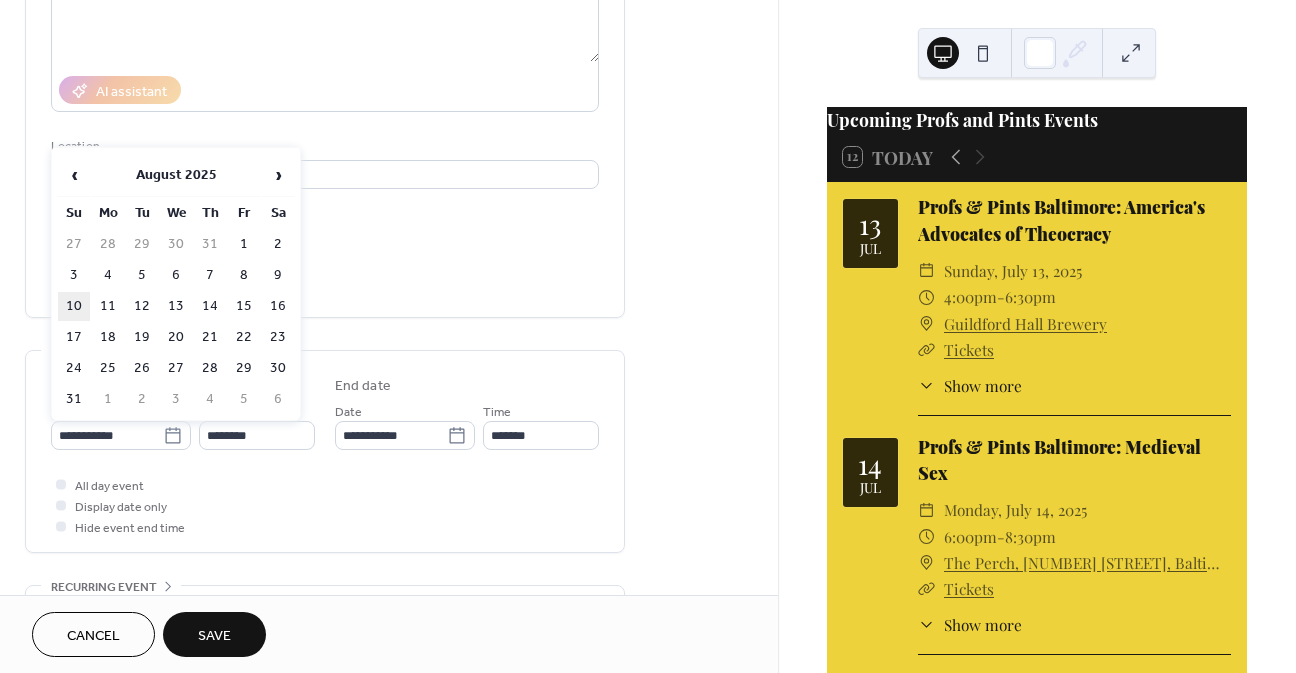 click on "10" at bounding box center (74, 306) 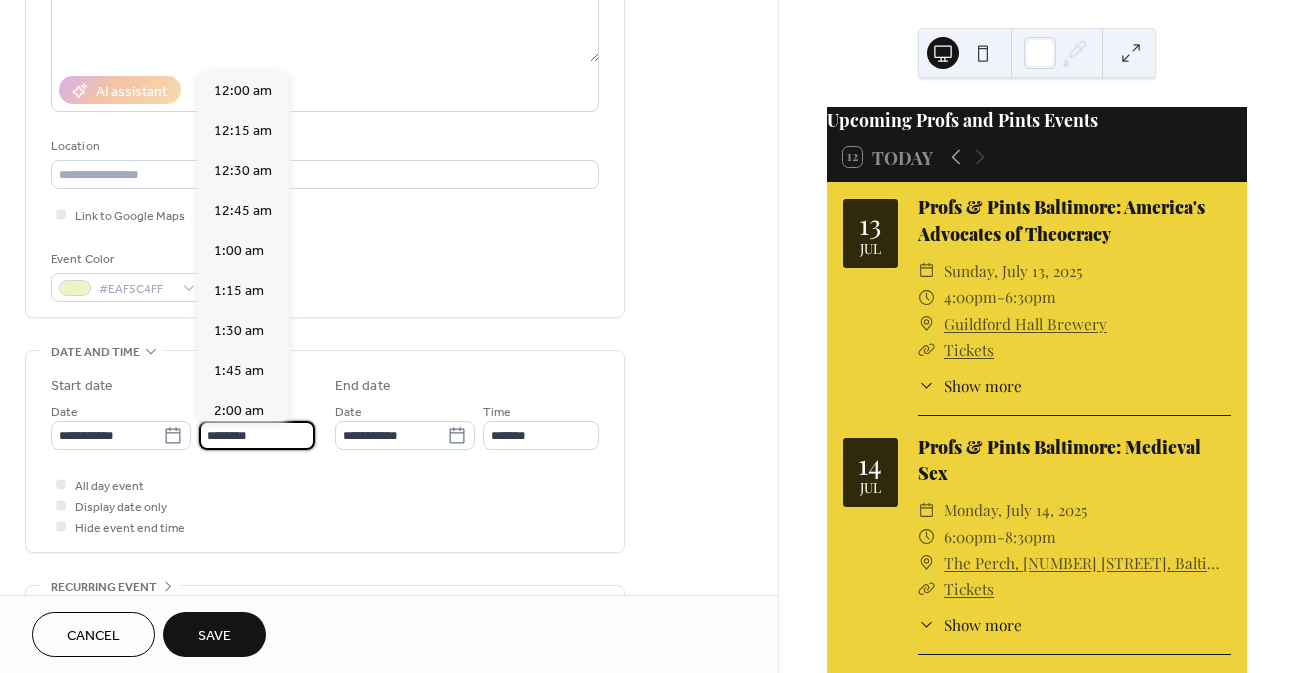 click on "********" at bounding box center (257, 435) 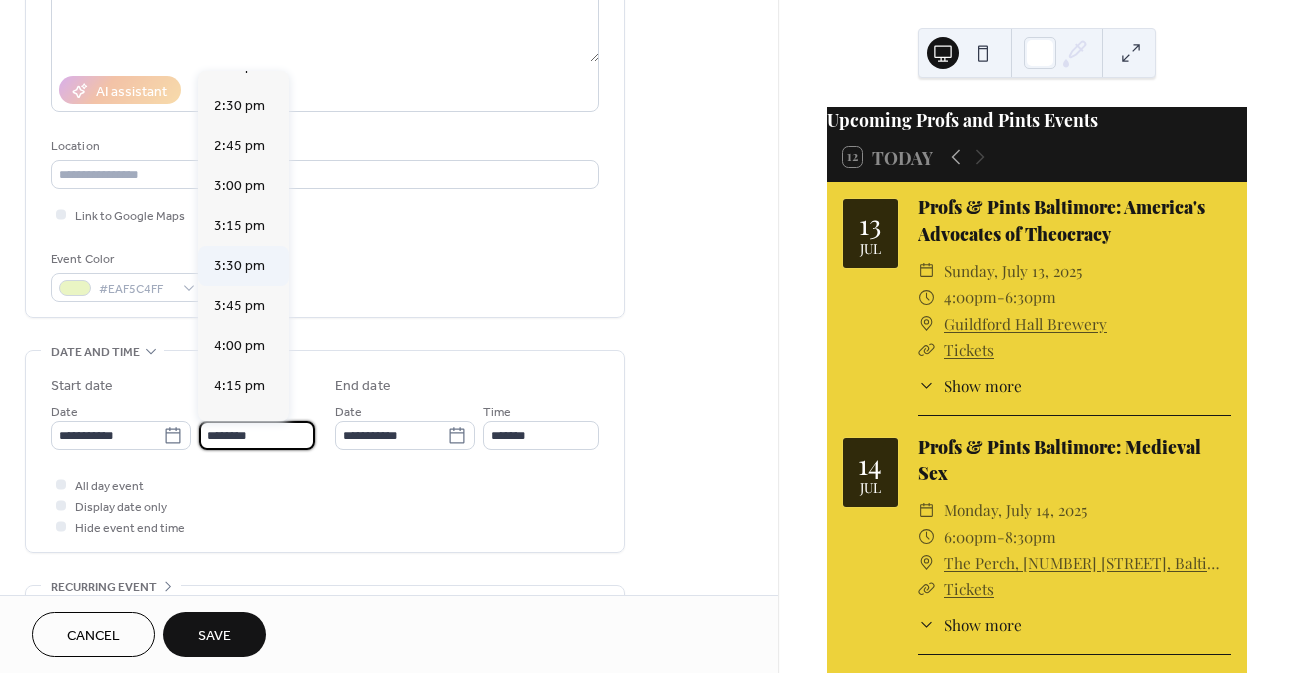 scroll, scrollTop: 2368, scrollLeft: 0, axis: vertical 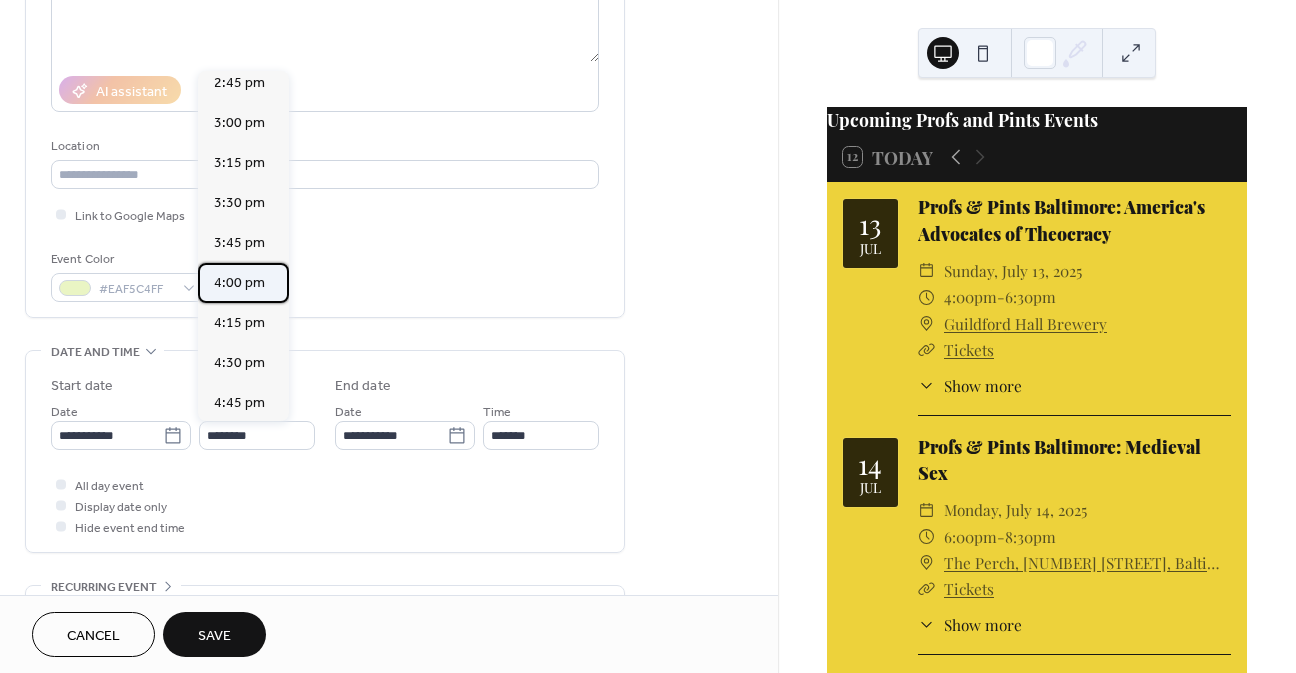 click on "4:00 pm" at bounding box center [239, 283] 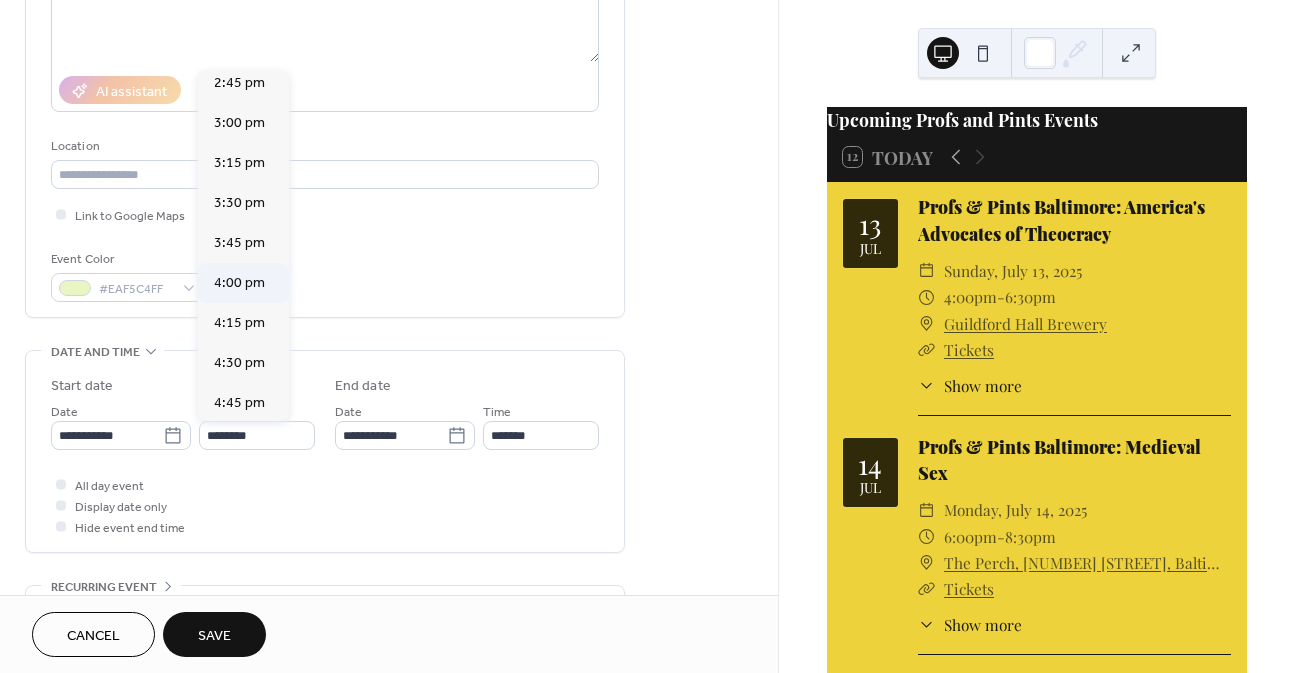 type on "*******" 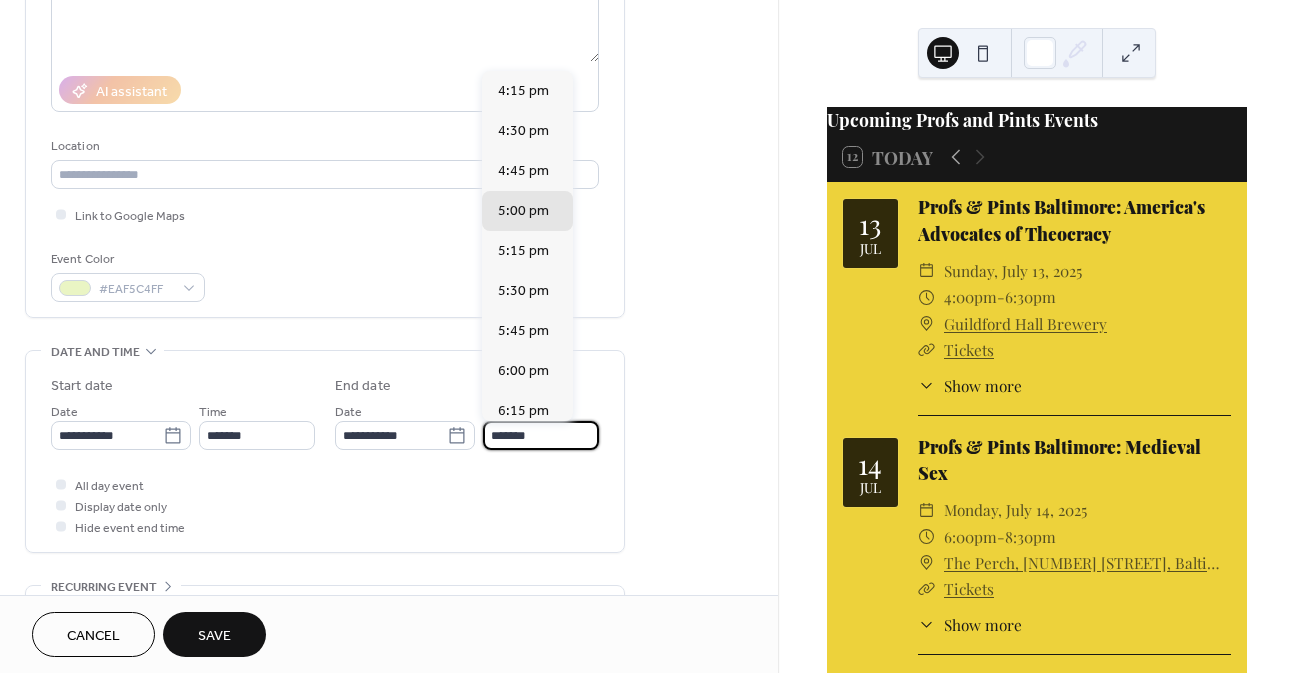click on "*******" at bounding box center [541, 435] 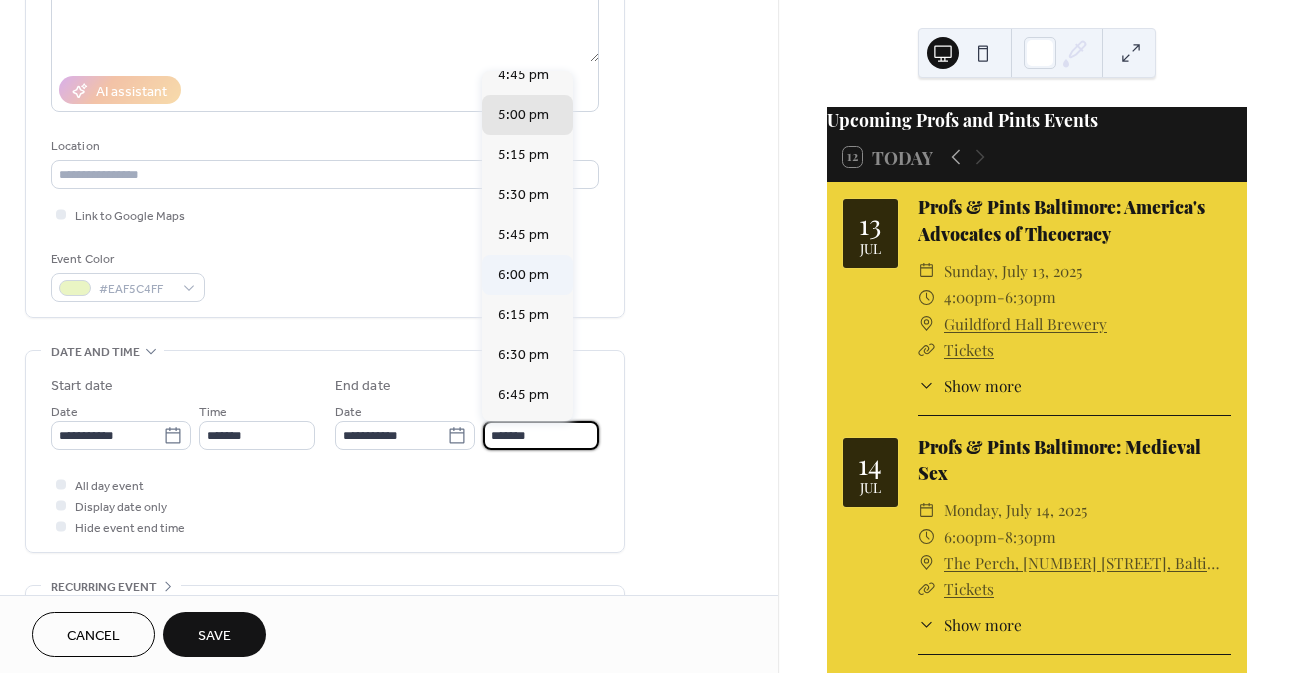 scroll, scrollTop: 100, scrollLeft: 0, axis: vertical 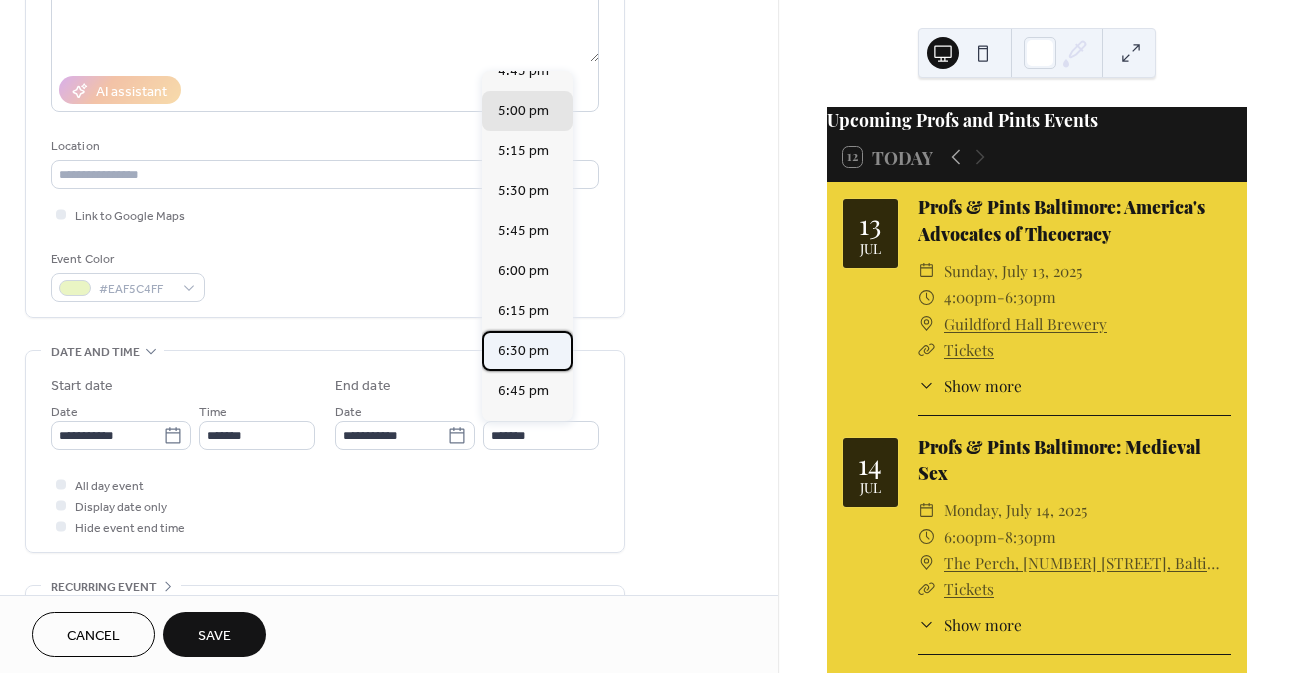 click on "6:30 pm" at bounding box center (523, 351) 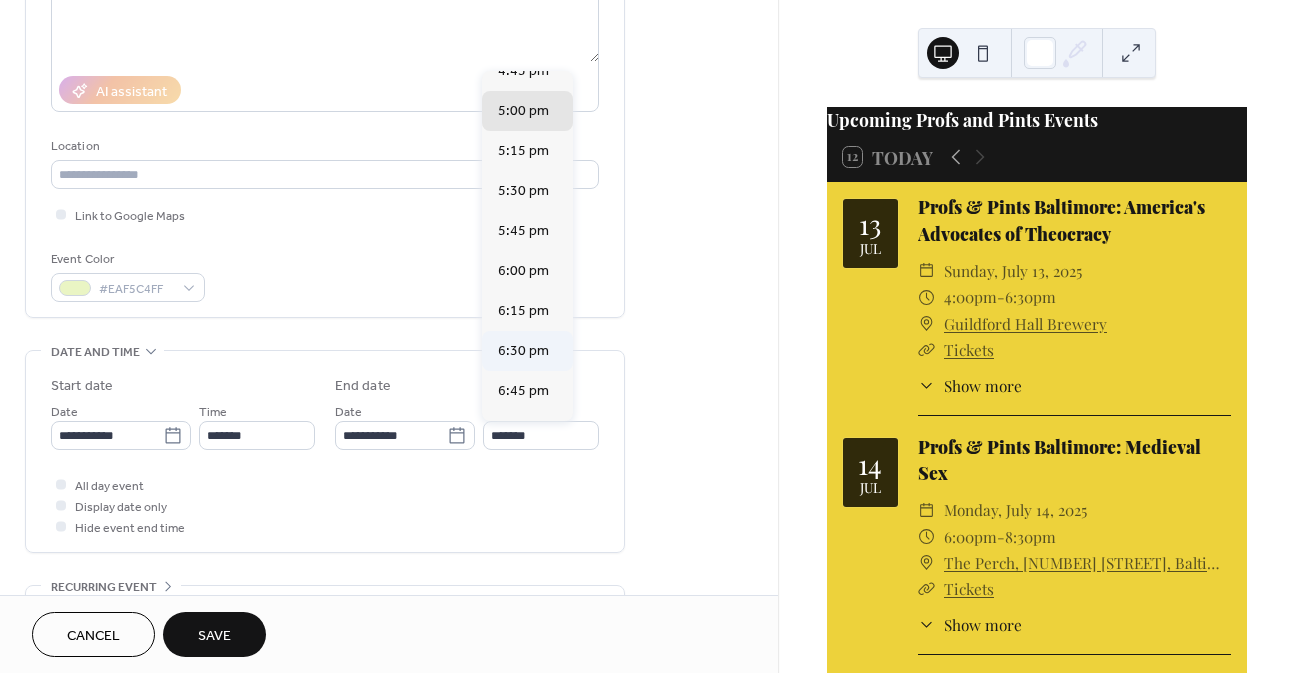 type on "*******" 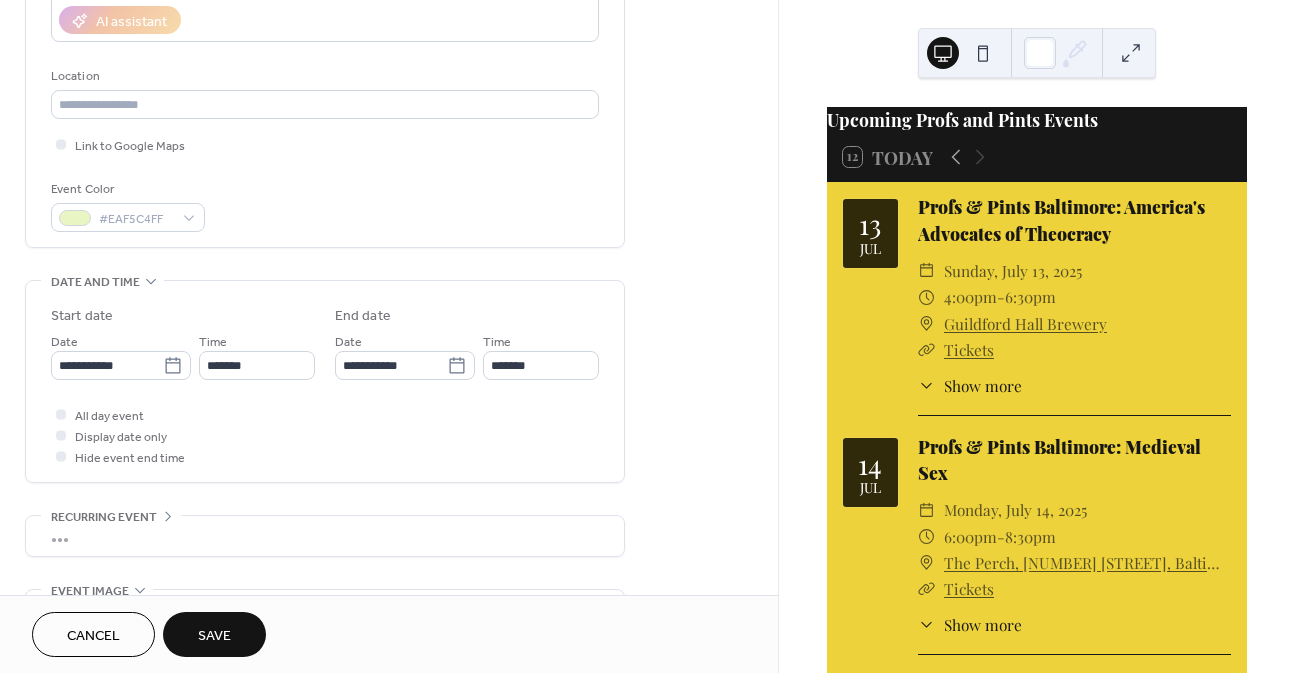 scroll, scrollTop: 500, scrollLeft: 0, axis: vertical 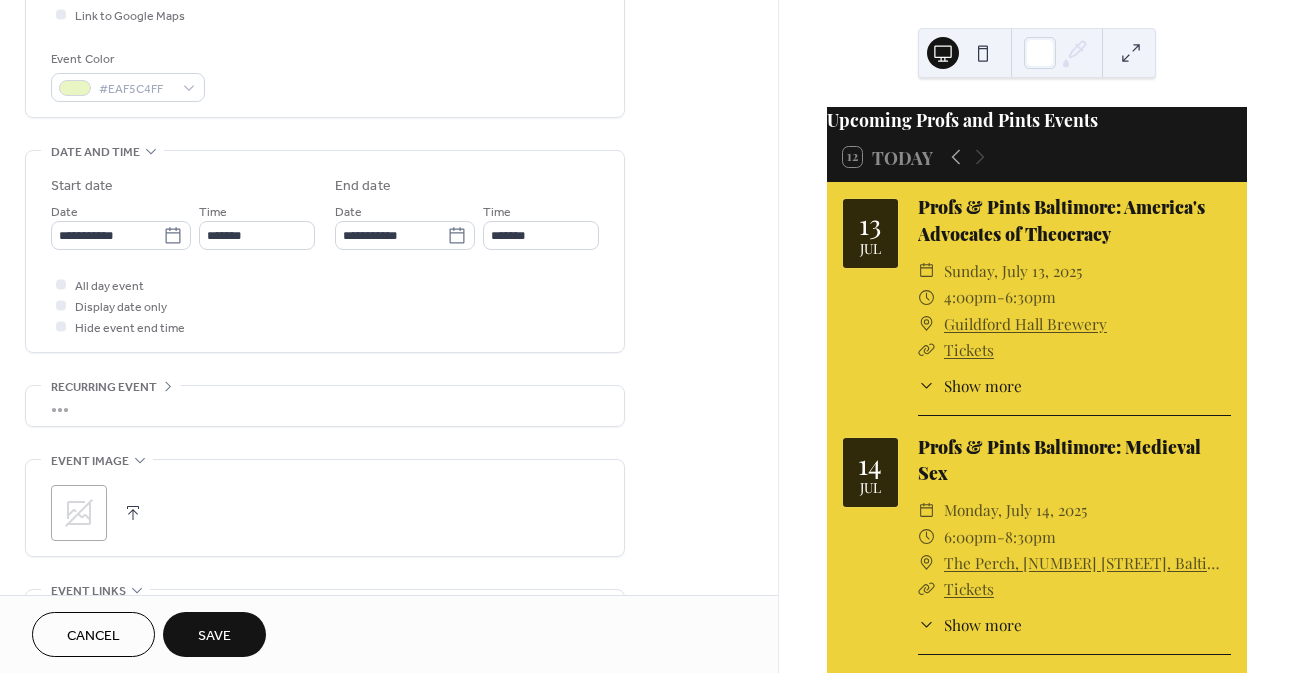 click 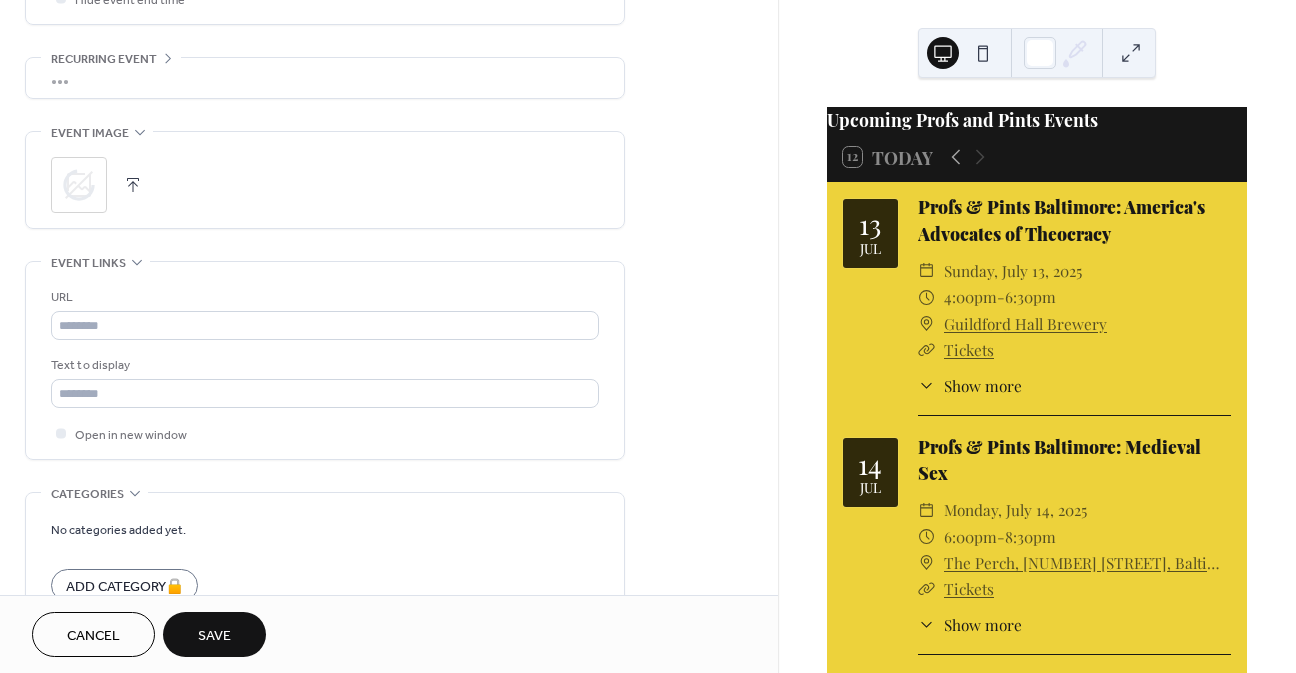 scroll, scrollTop: 900, scrollLeft: 0, axis: vertical 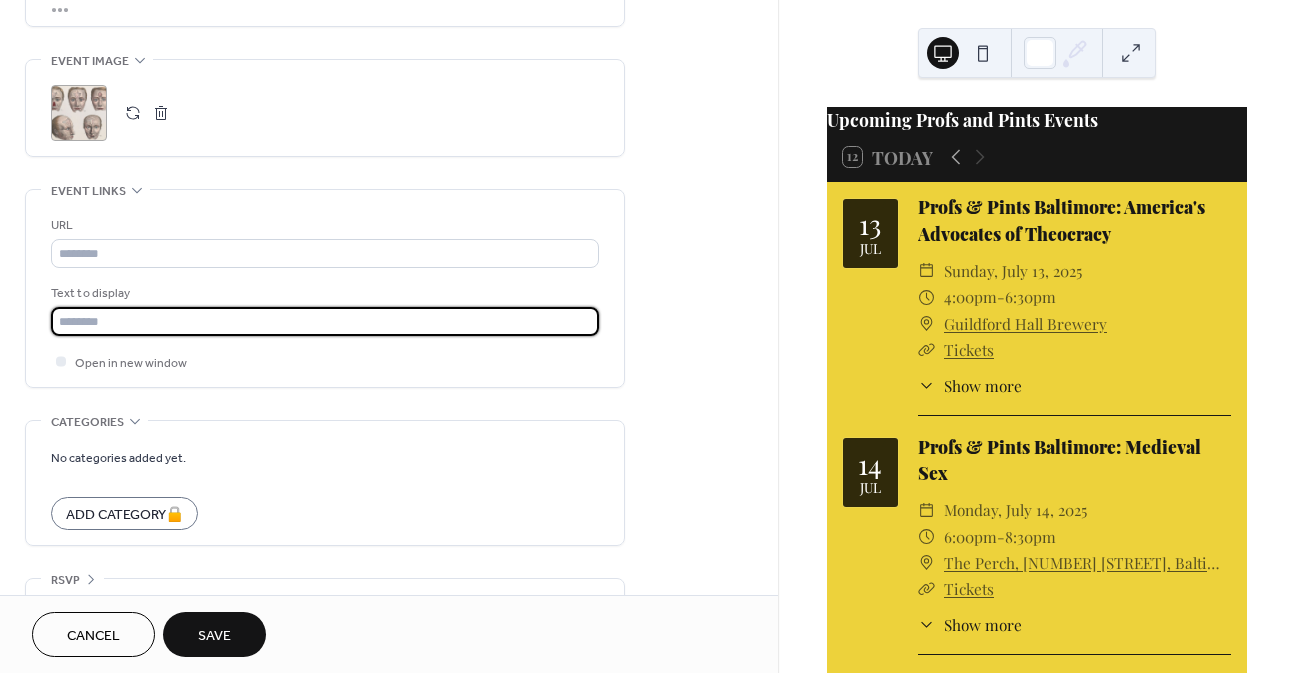 click at bounding box center [325, 321] 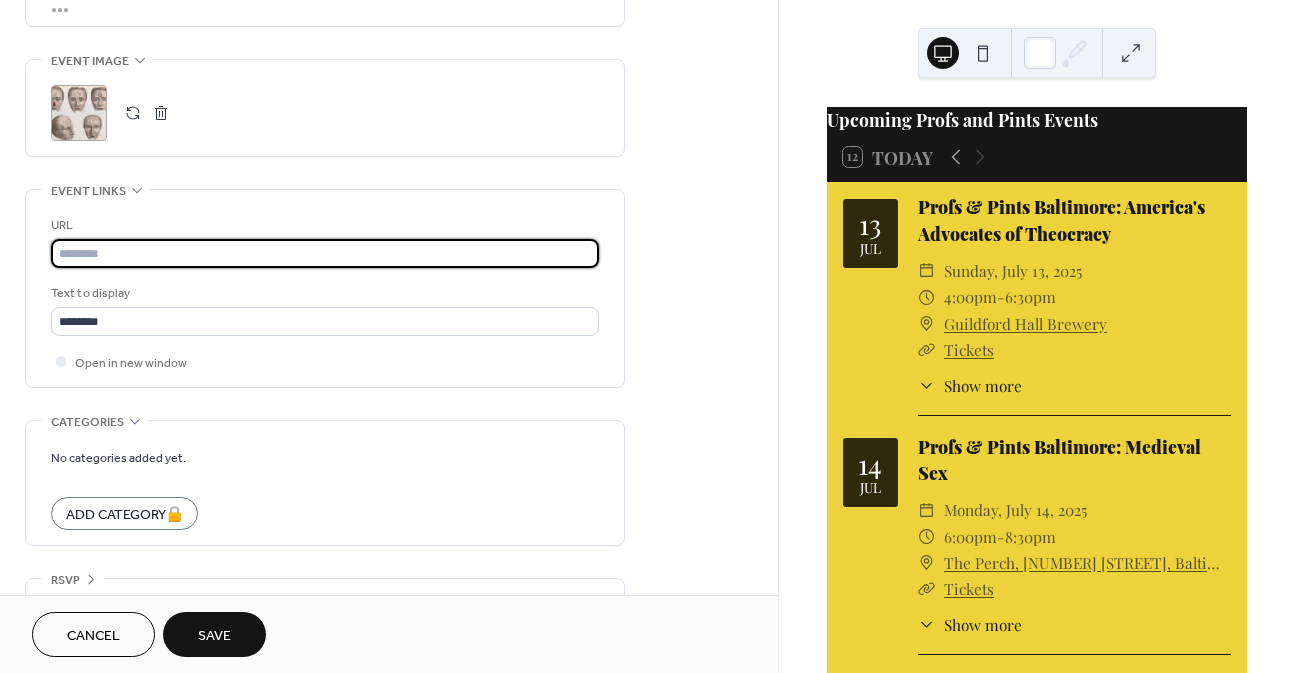 paste on "**********" 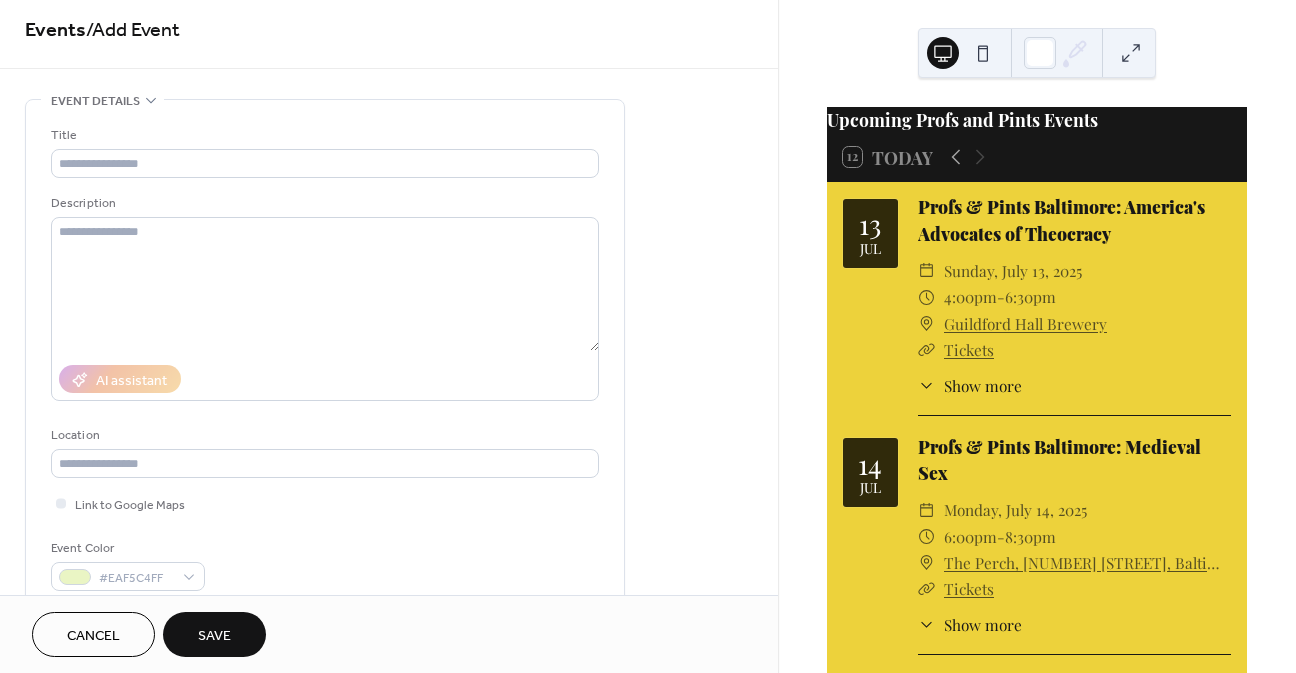 scroll, scrollTop: 0, scrollLeft: 0, axis: both 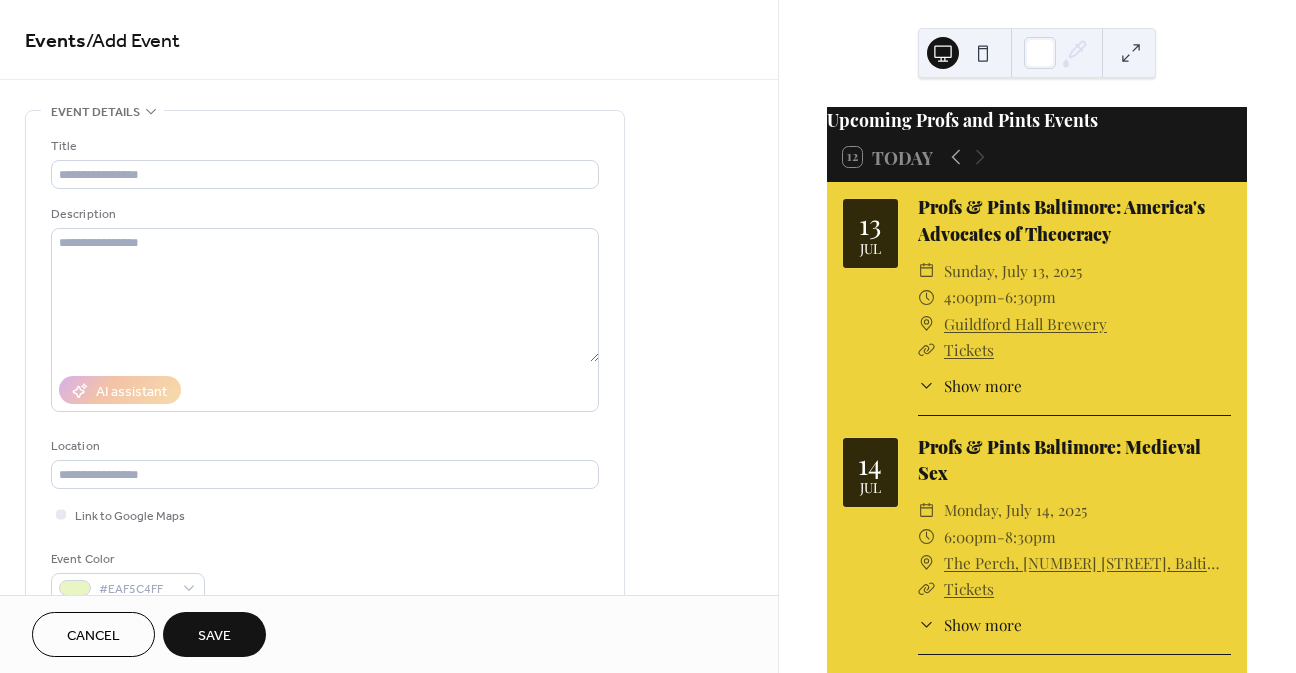type on "**********" 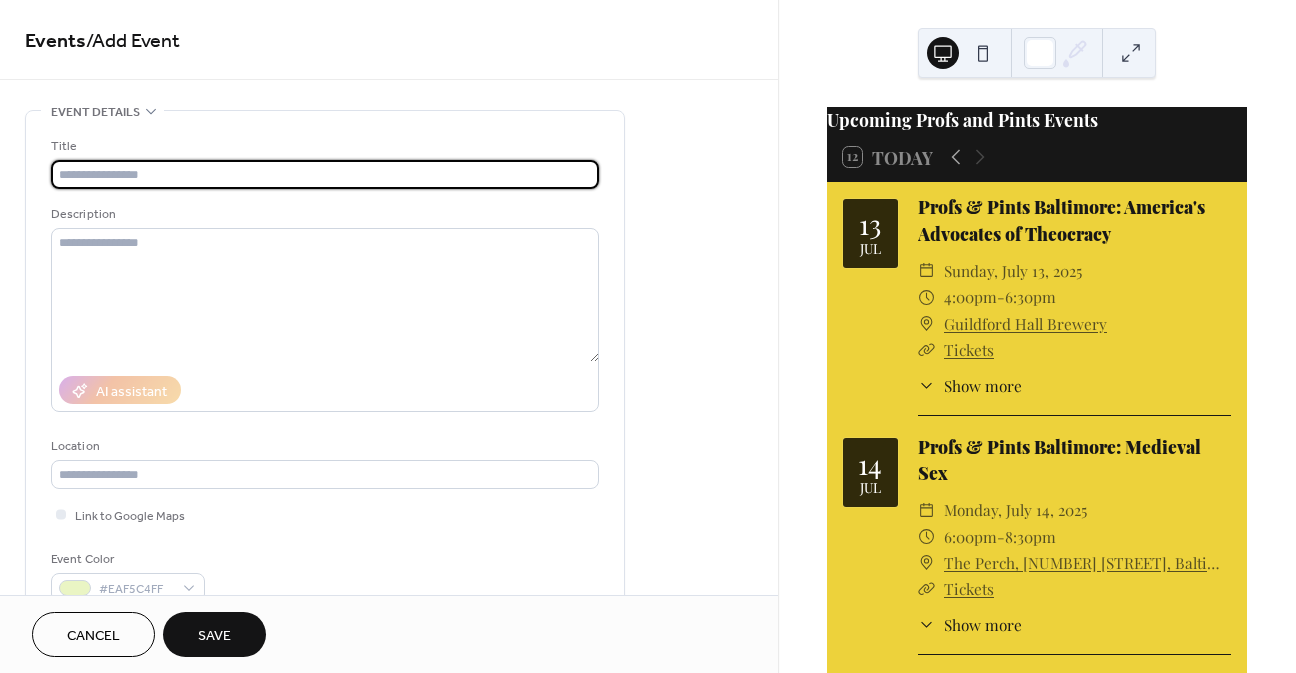 paste on "**********" 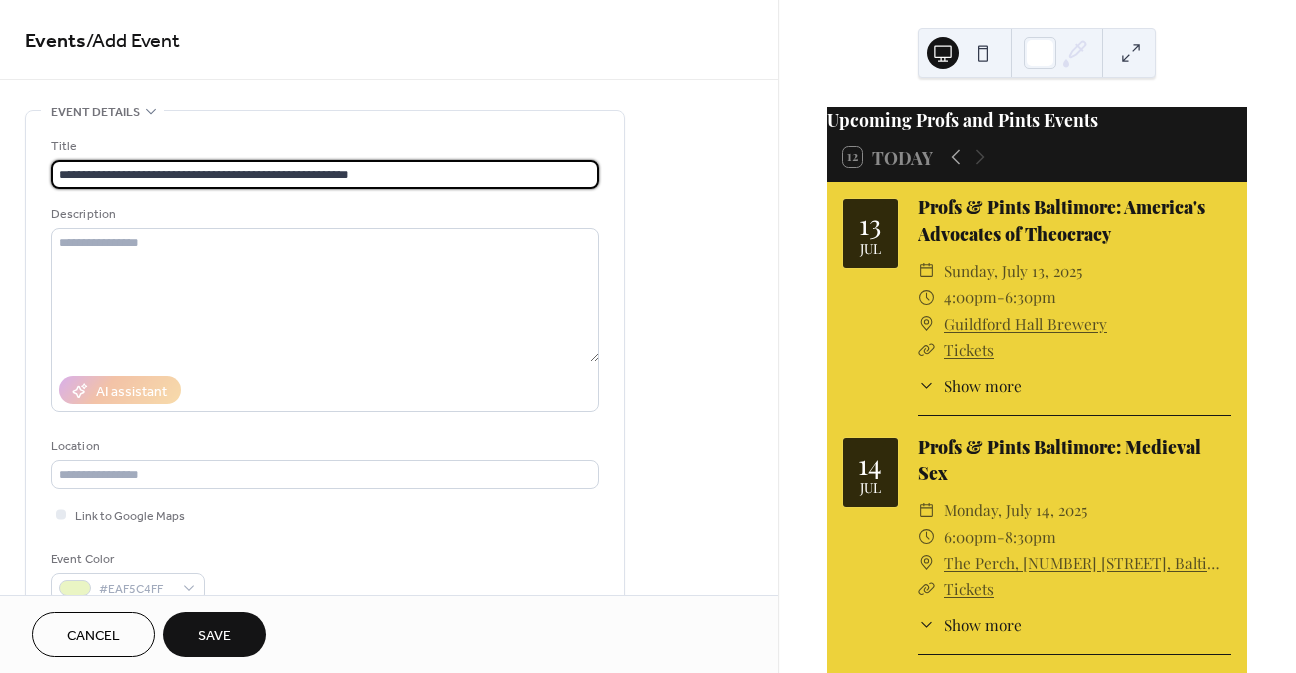 type on "**********" 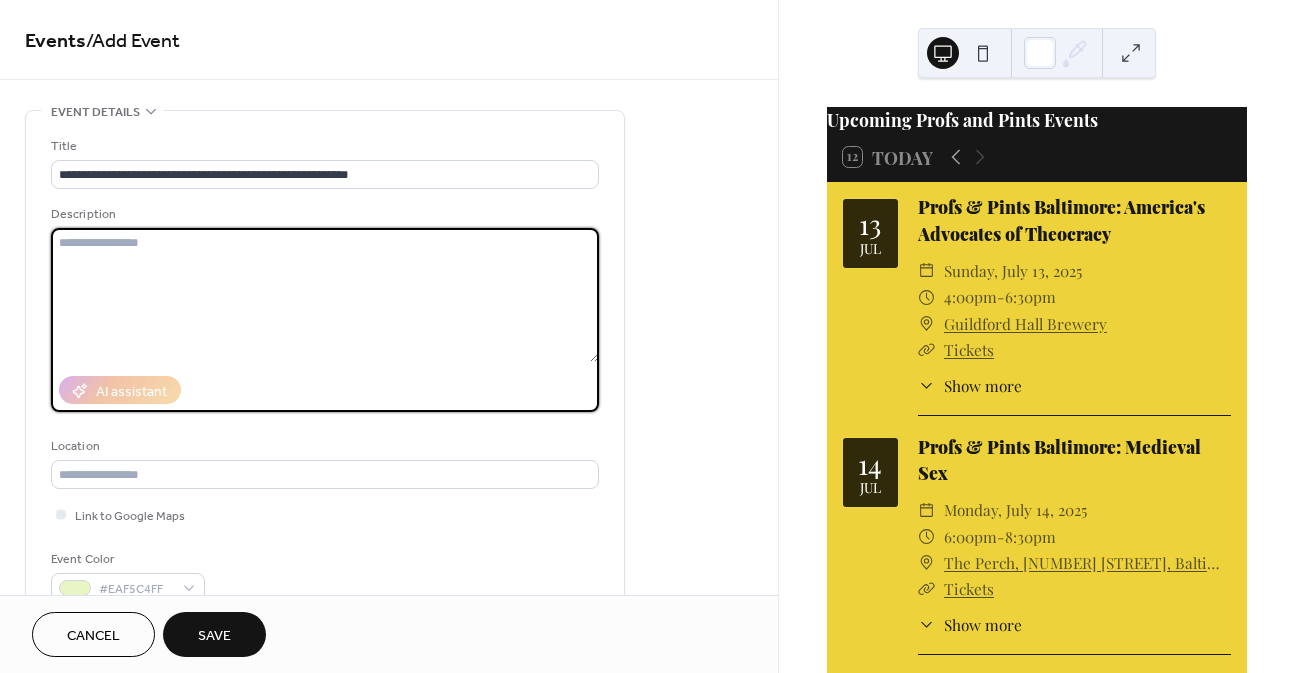 paste on "**********" 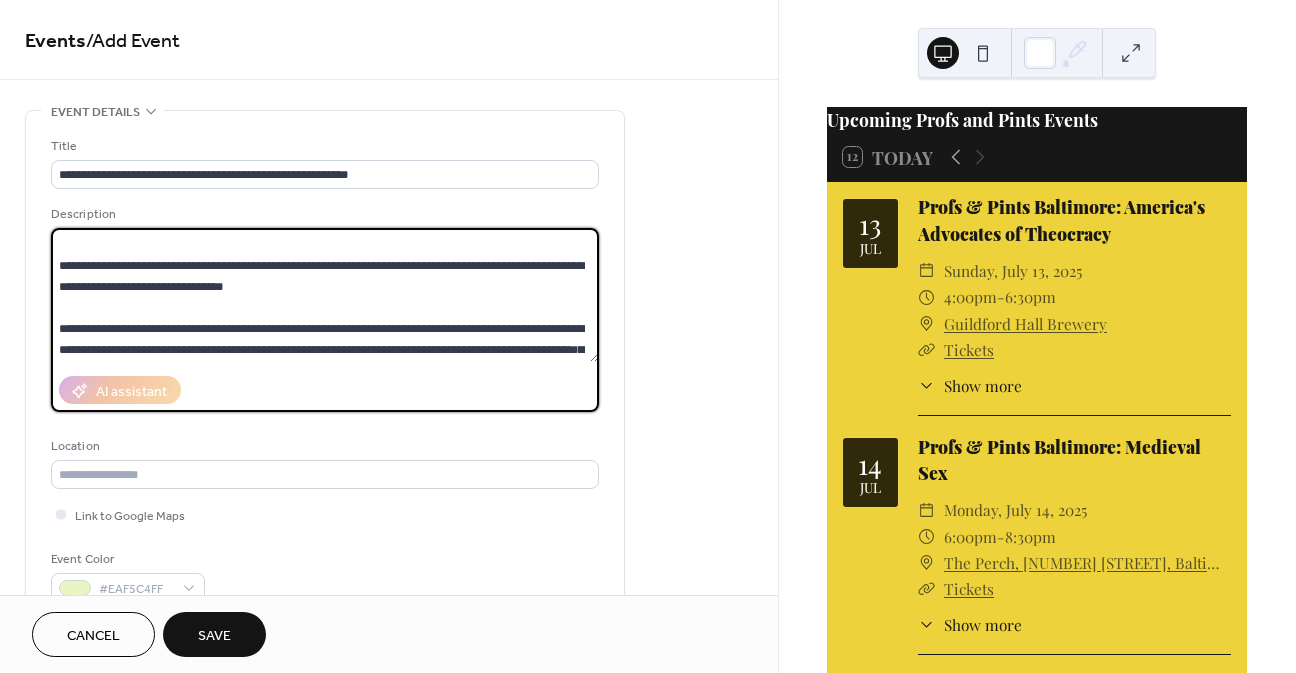 scroll, scrollTop: 0, scrollLeft: 0, axis: both 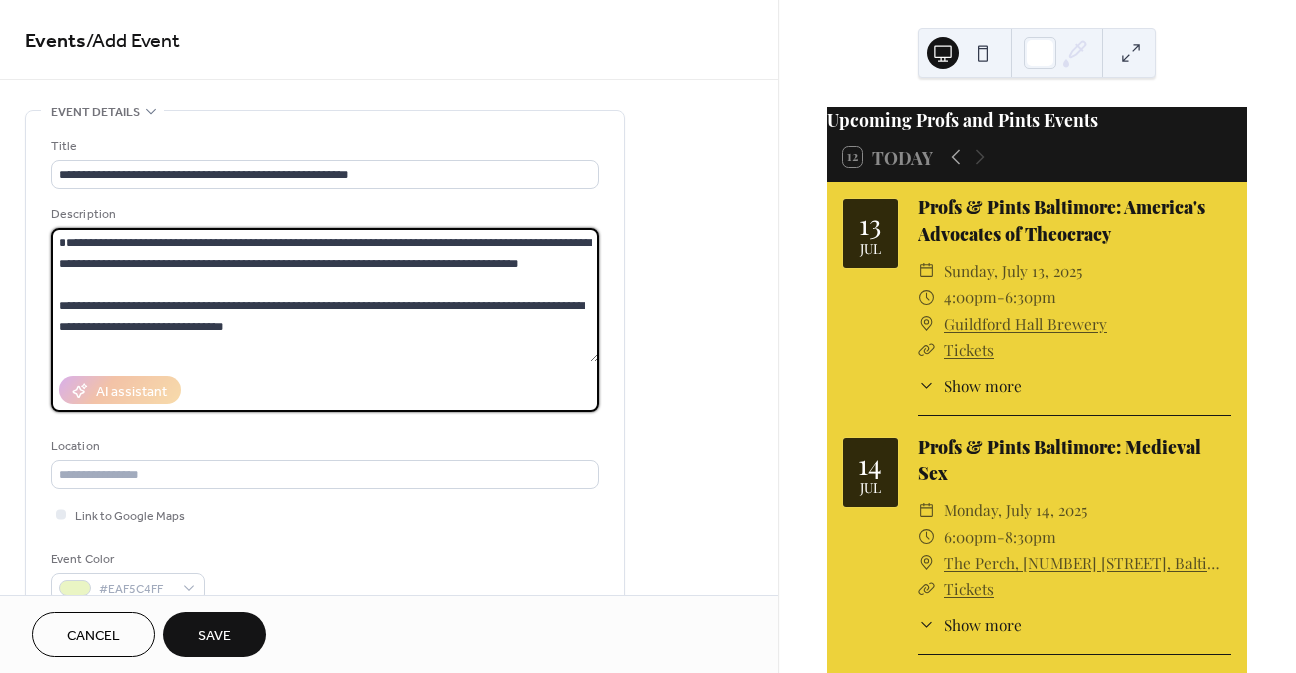 click at bounding box center [325, 295] 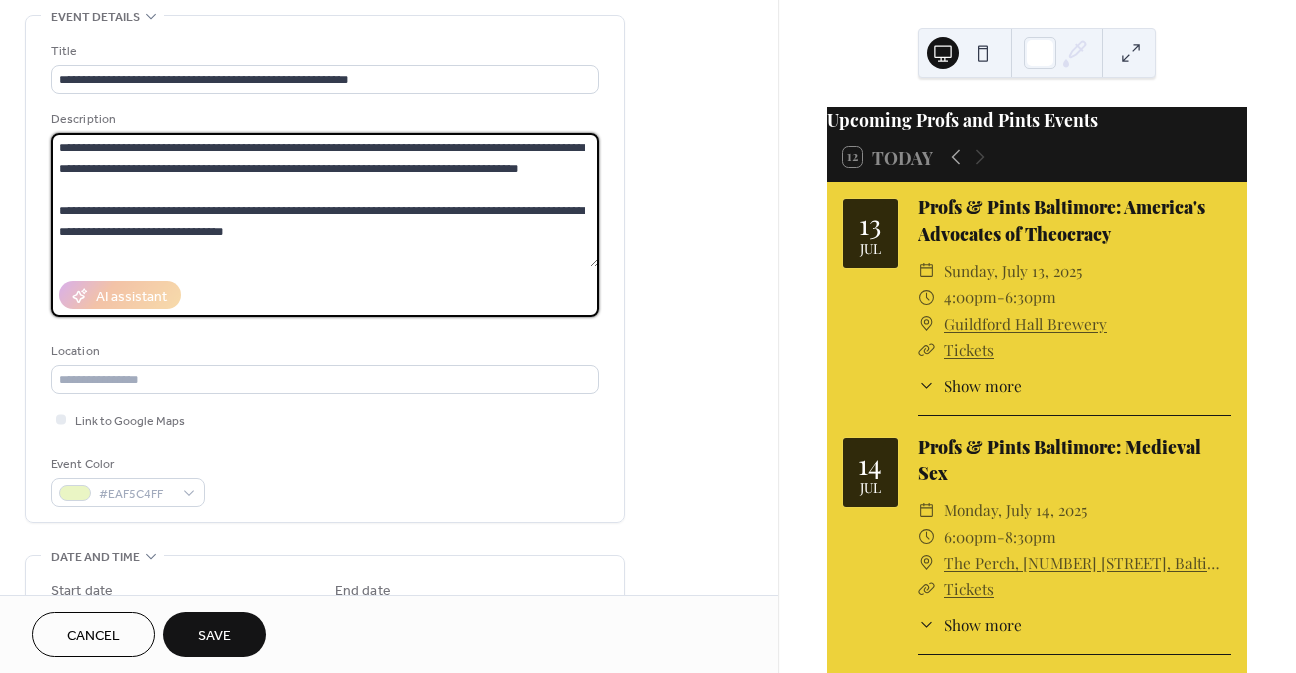 scroll, scrollTop: 100, scrollLeft: 0, axis: vertical 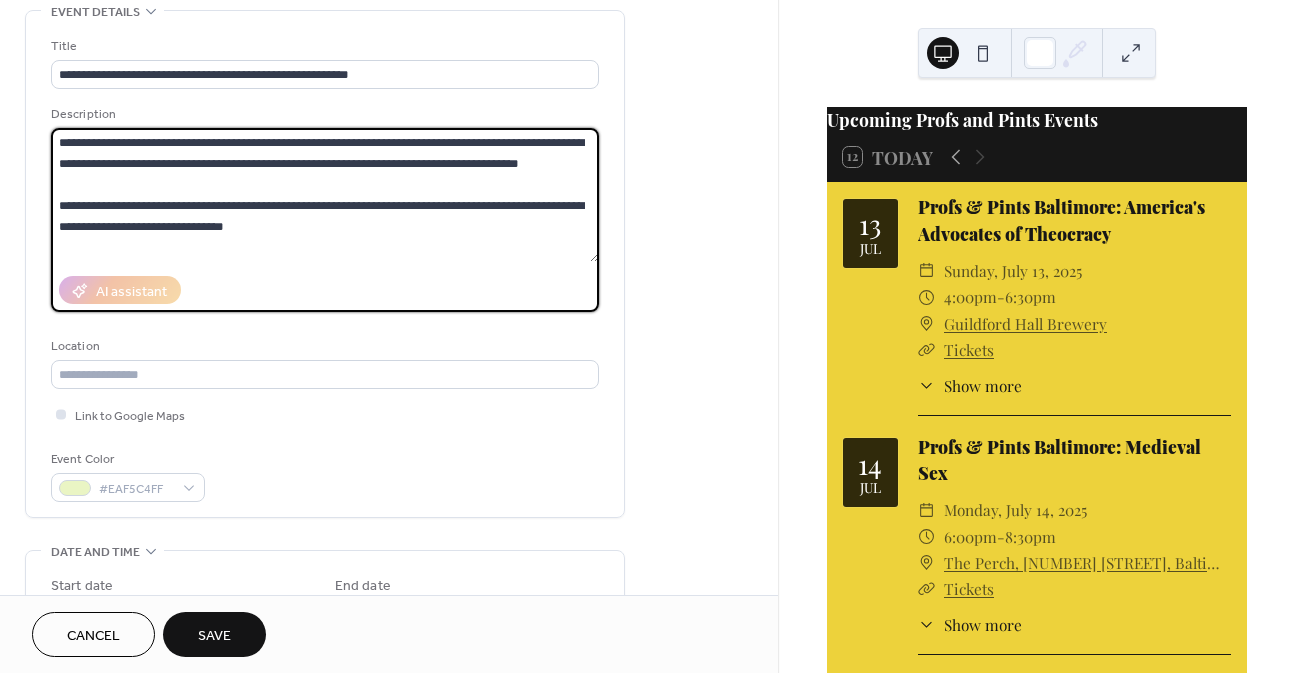 type on "**********" 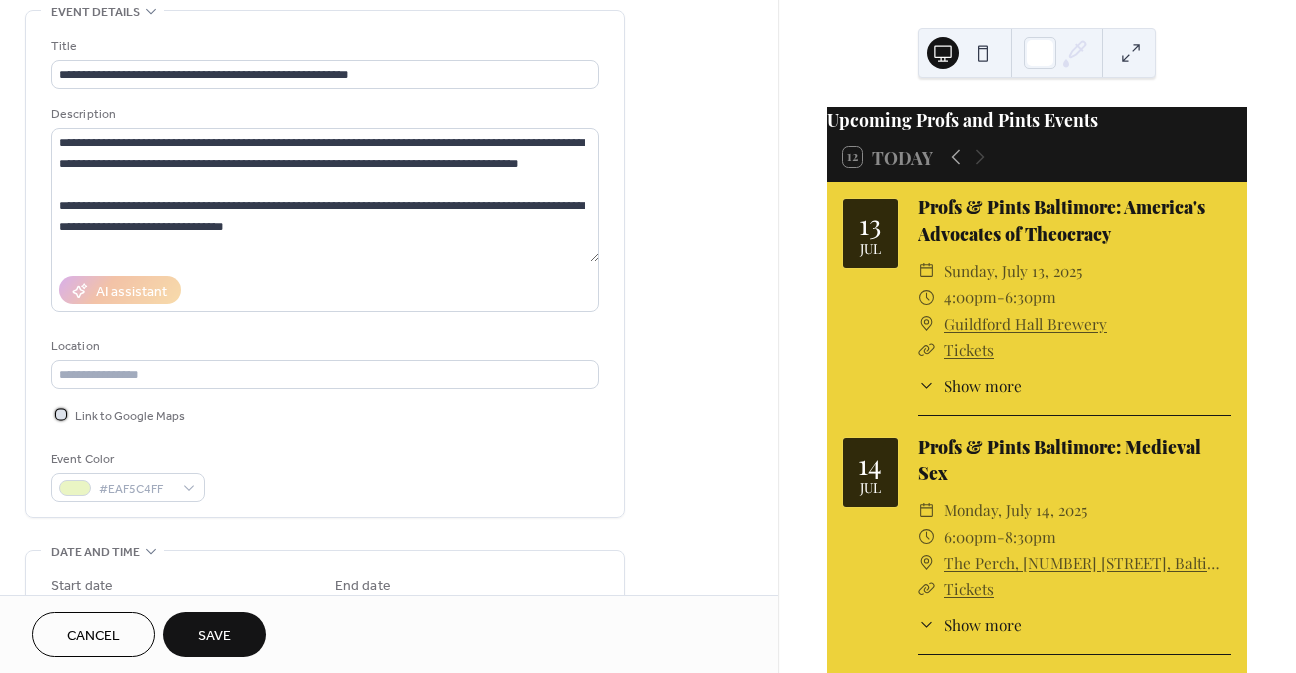 click at bounding box center (61, 414) 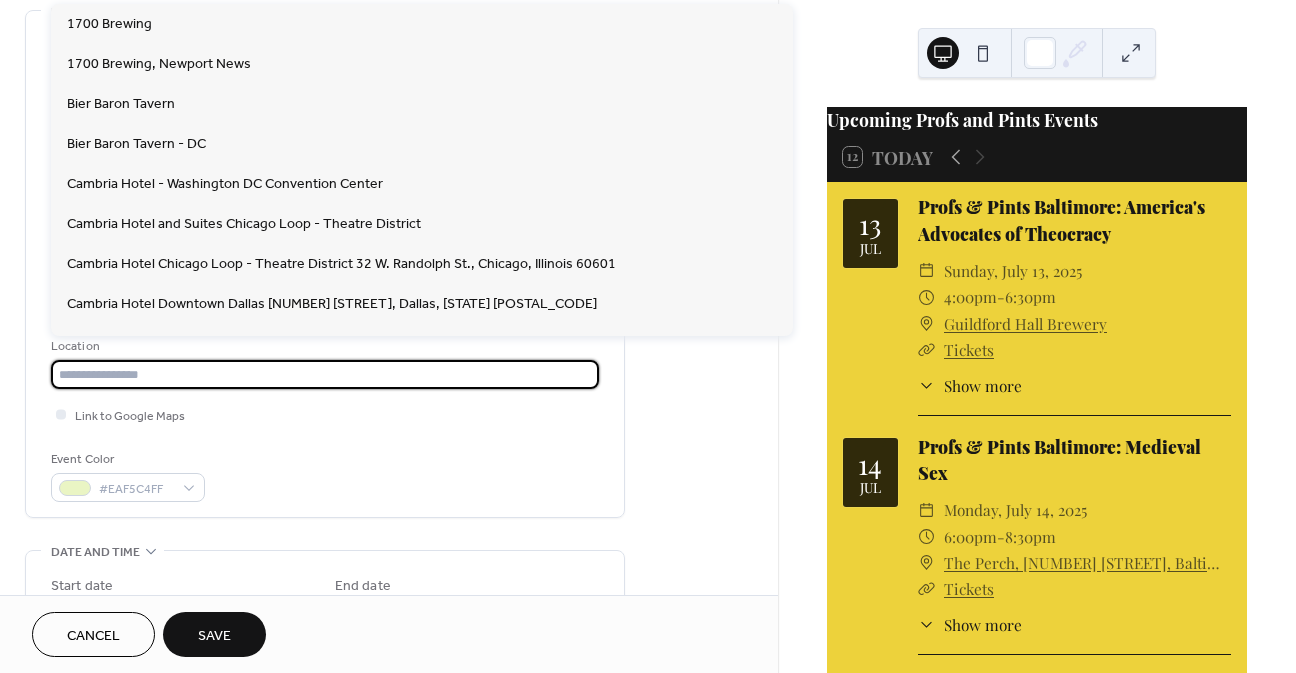 click at bounding box center [325, 374] 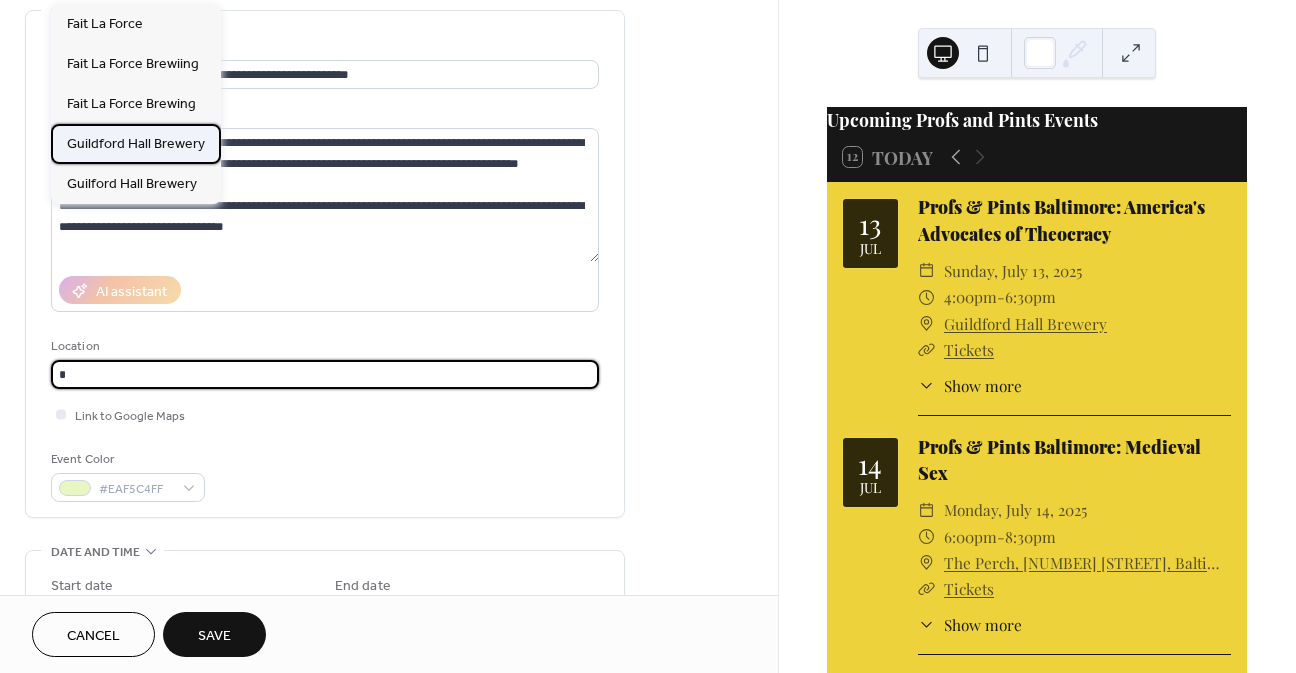 click on "Guildford Hall Brewery" at bounding box center (136, 144) 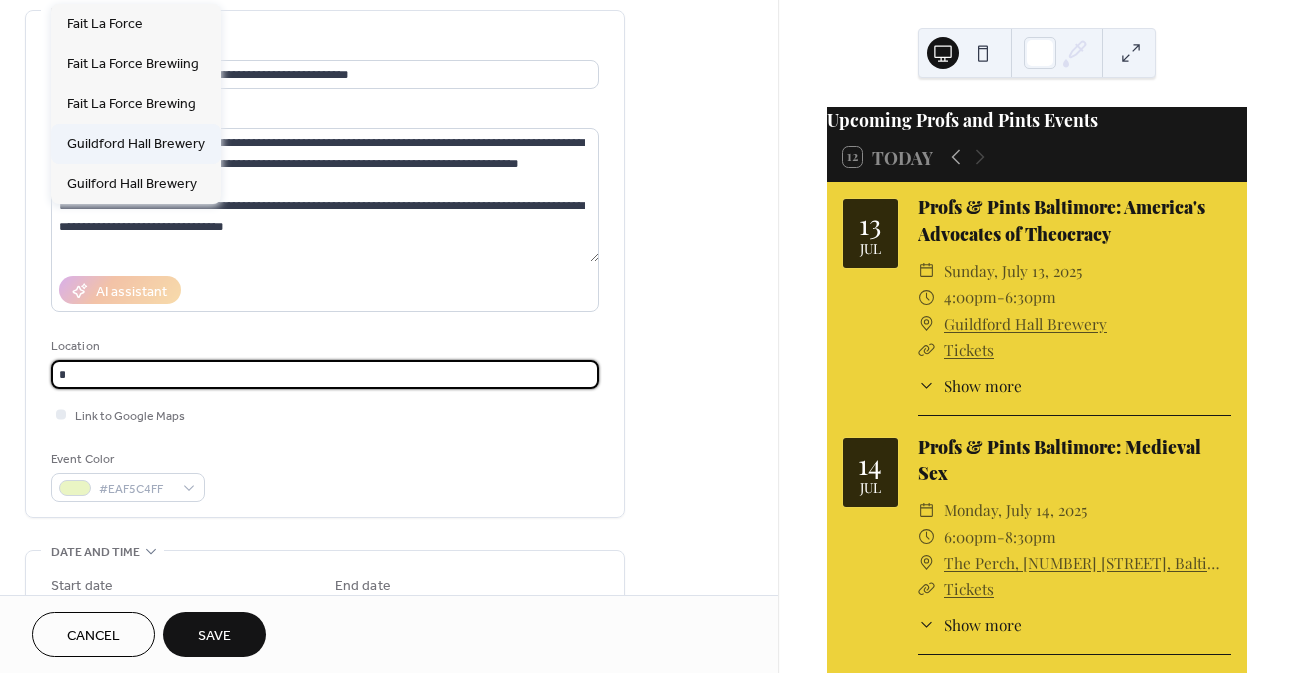 type on "**********" 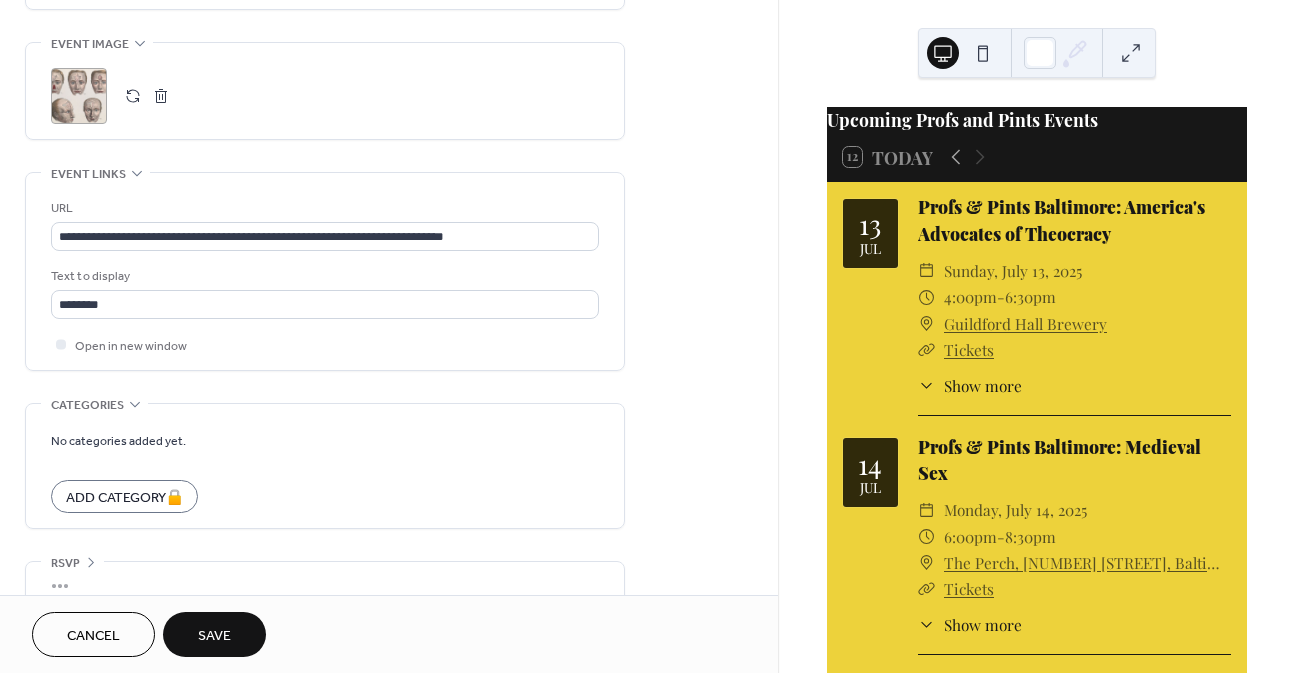 scroll, scrollTop: 945, scrollLeft: 0, axis: vertical 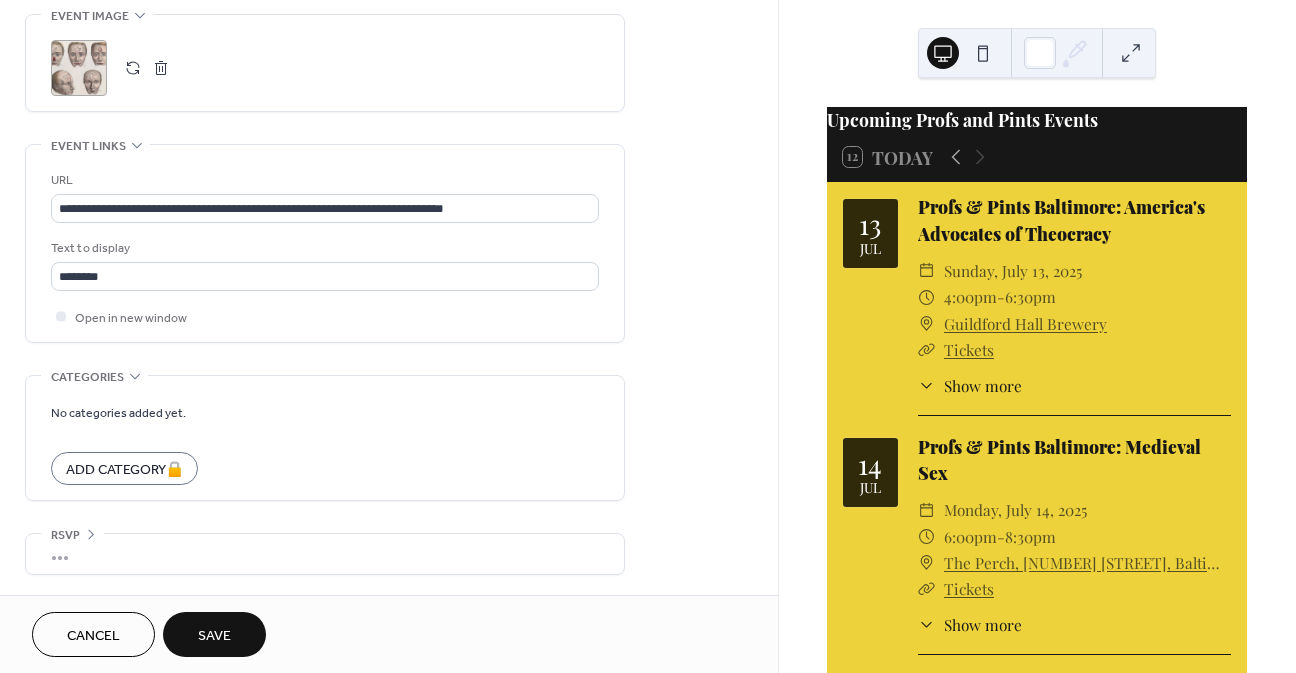 click on "Save" at bounding box center [214, 634] 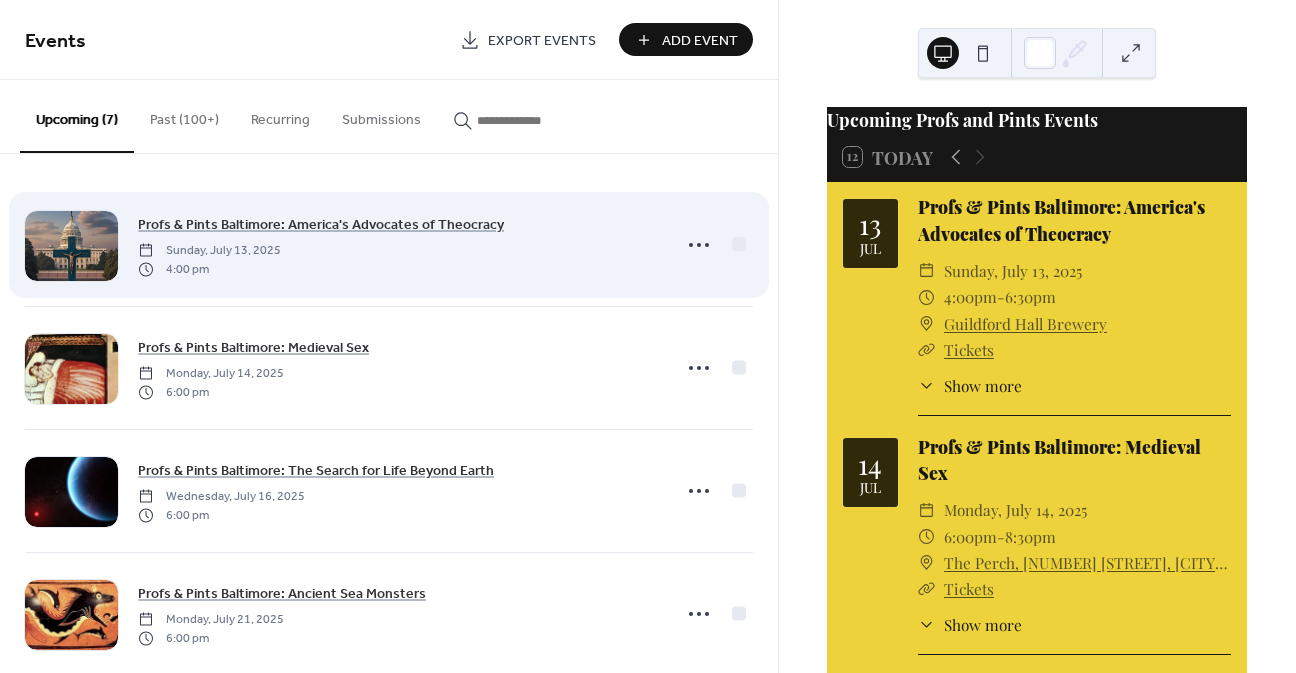 scroll, scrollTop: 0, scrollLeft: 0, axis: both 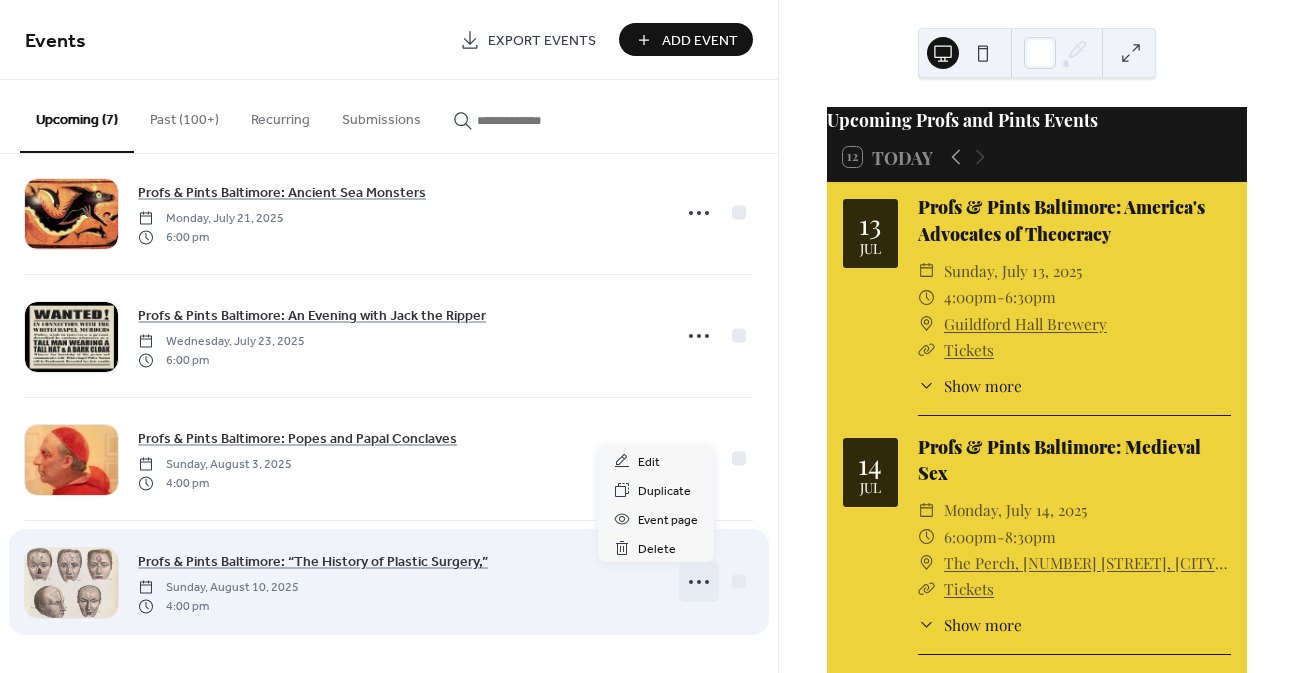 click 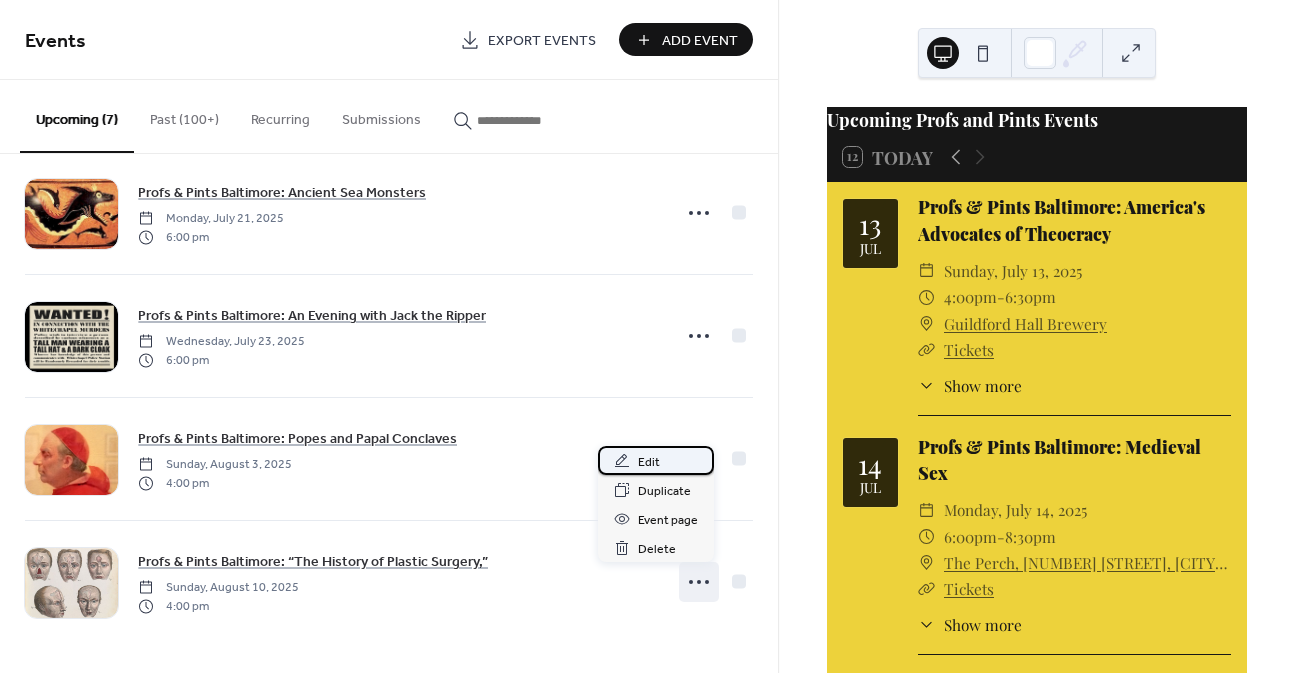 click on "Edit" at bounding box center (656, 460) 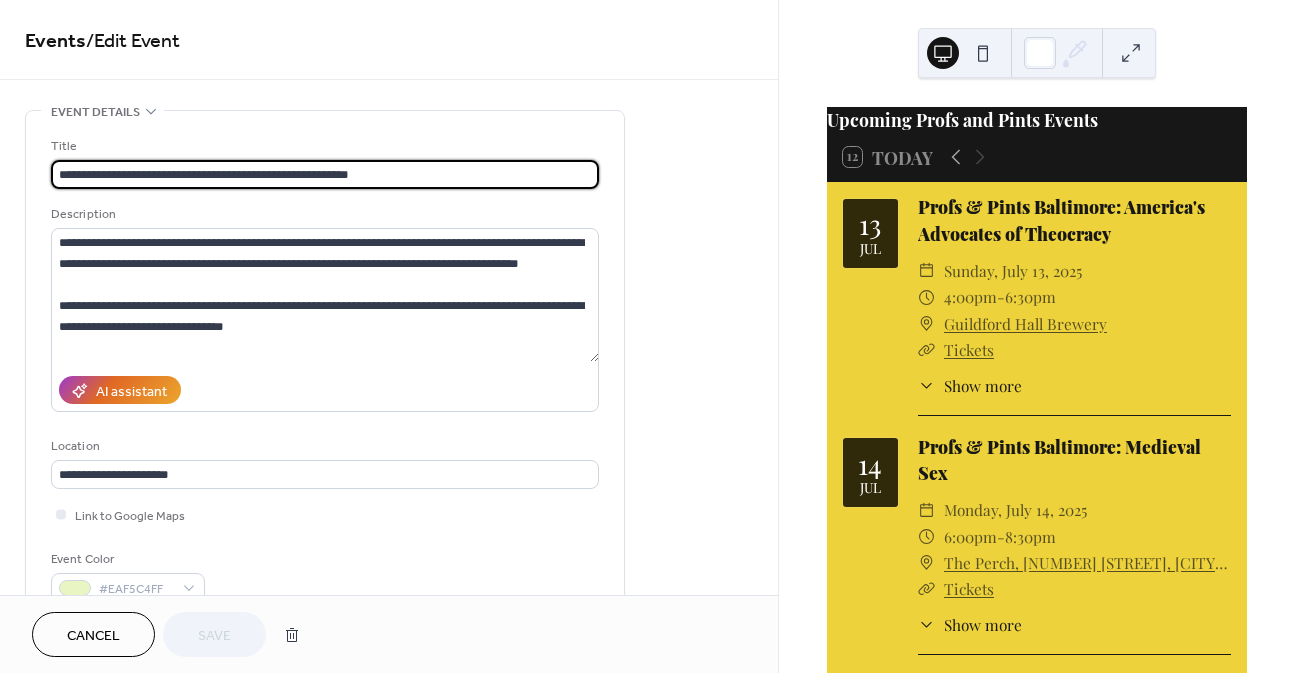 click on "**********" at bounding box center [325, 174] 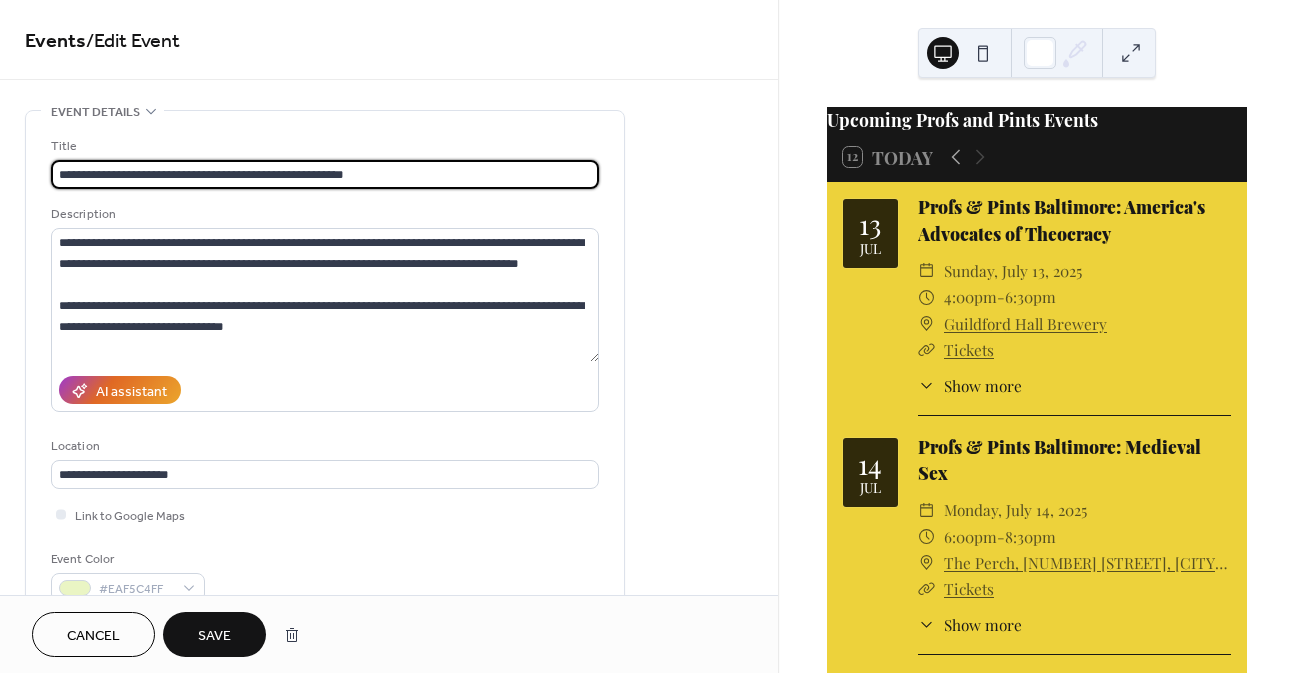 click on "**********" at bounding box center [325, 174] 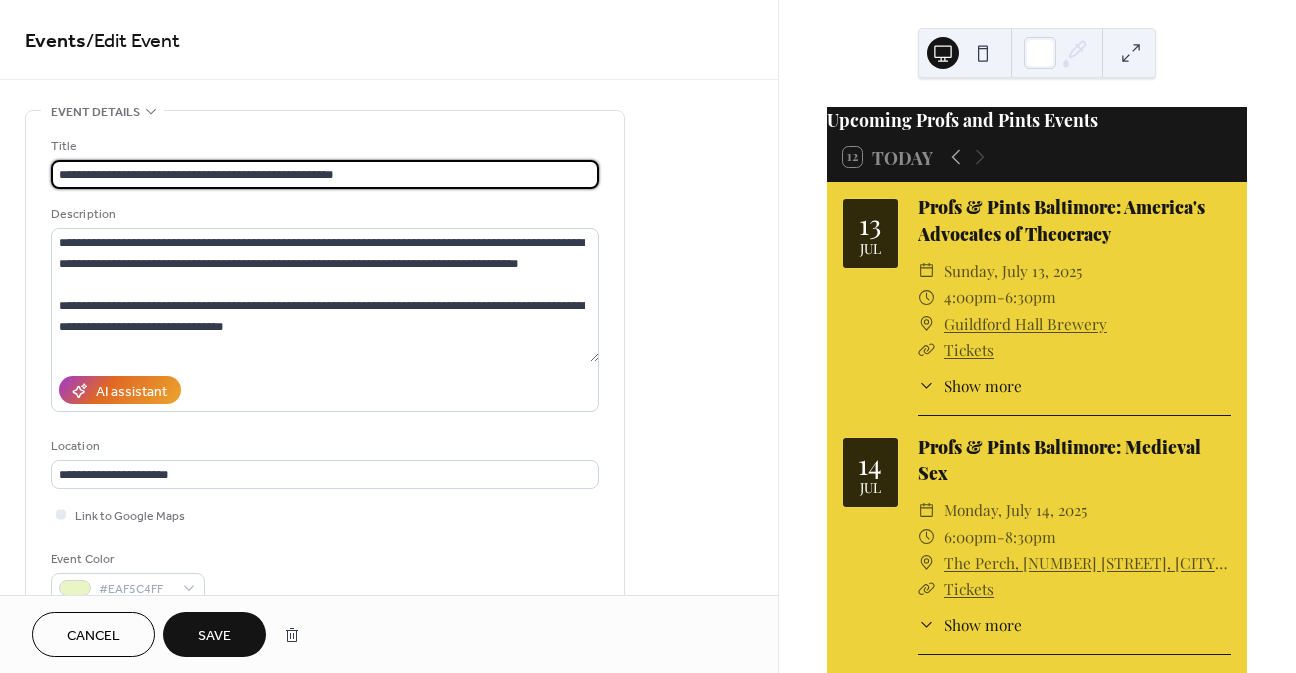 type on "**********" 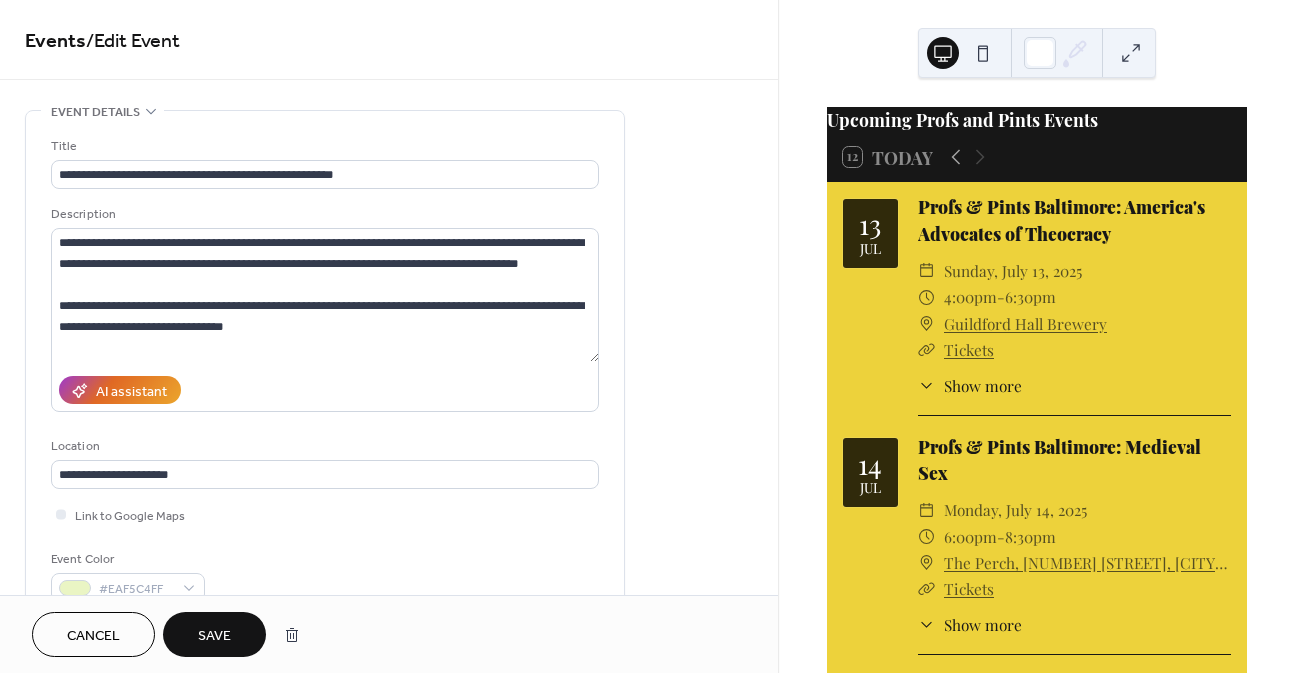 drag, startPoint x: 224, startPoint y: 620, endPoint x: 237, endPoint y: 615, distance: 13.928389 